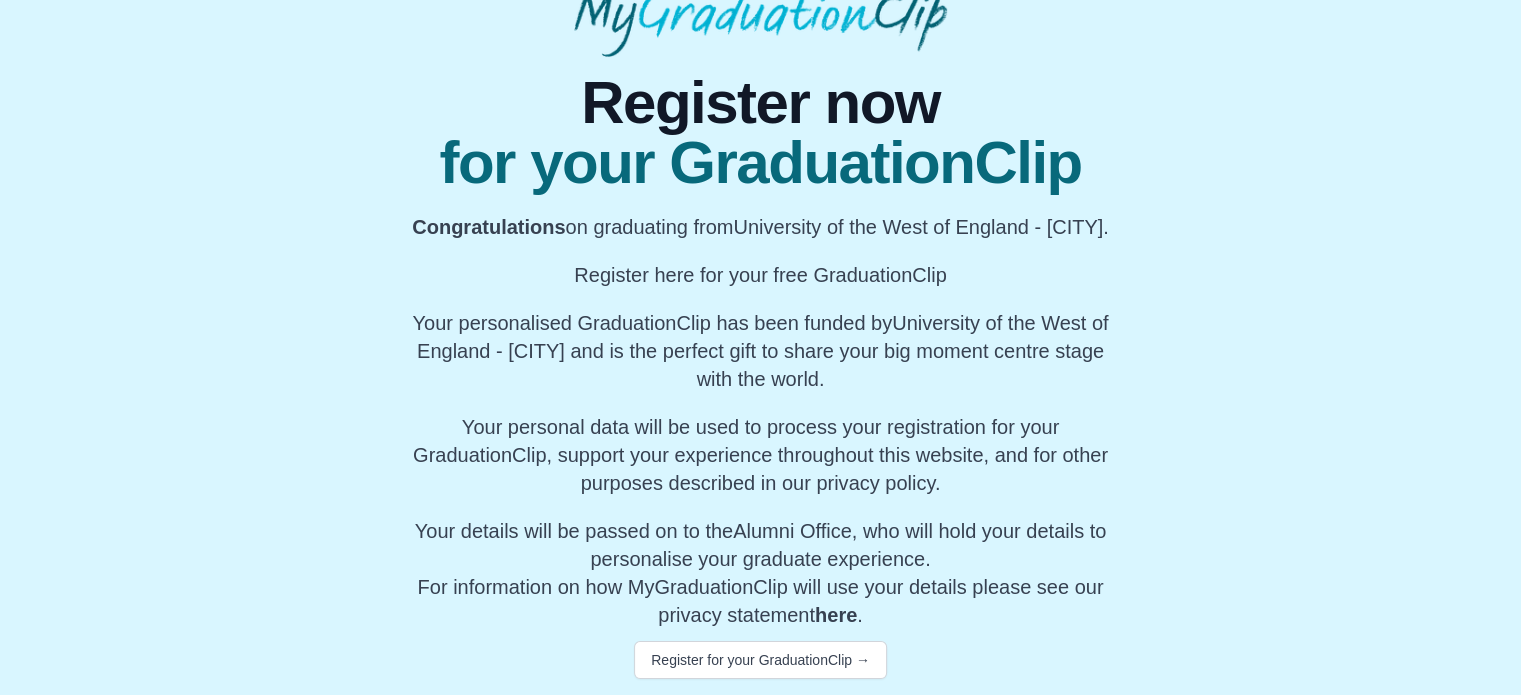 scroll, scrollTop: 180, scrollLeft: 0, axis: vertical 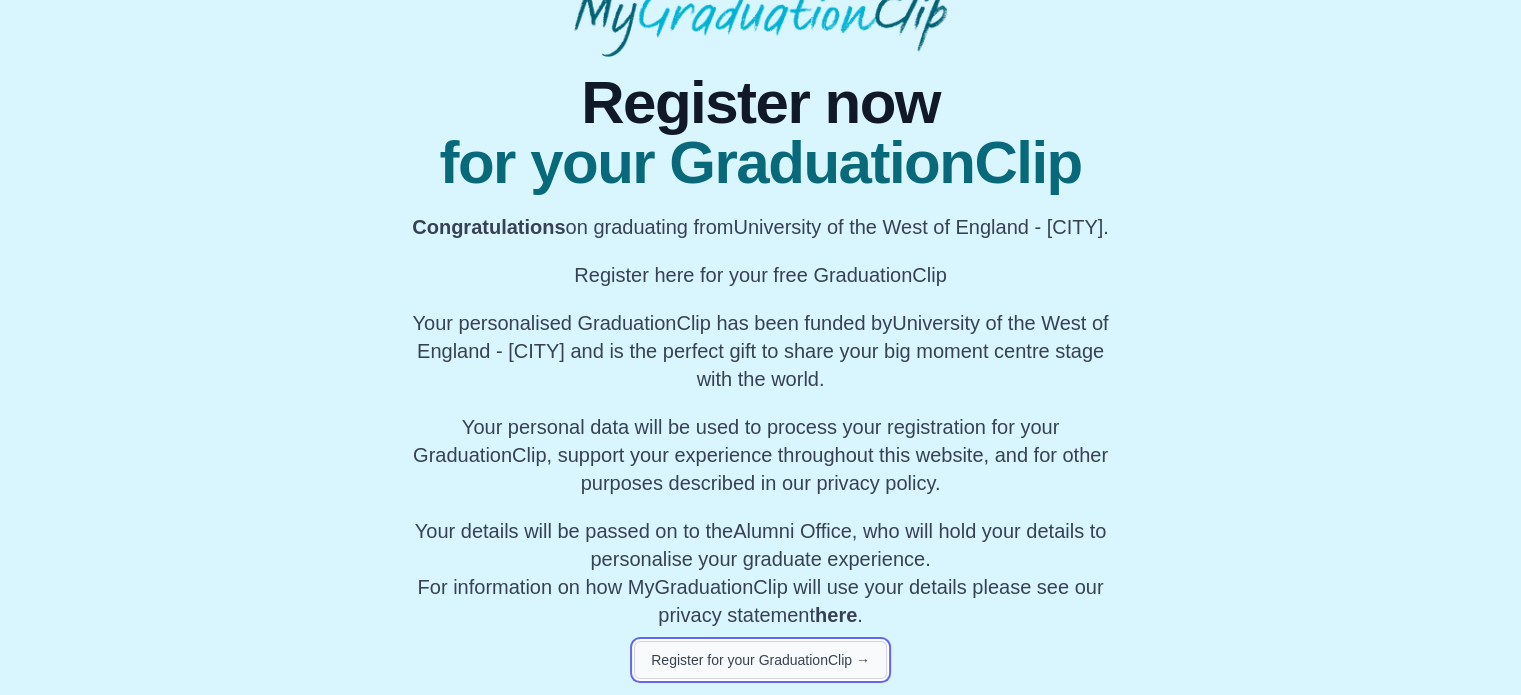 click on "Register for your GraduationClip →" at bounding box center [760, 660] 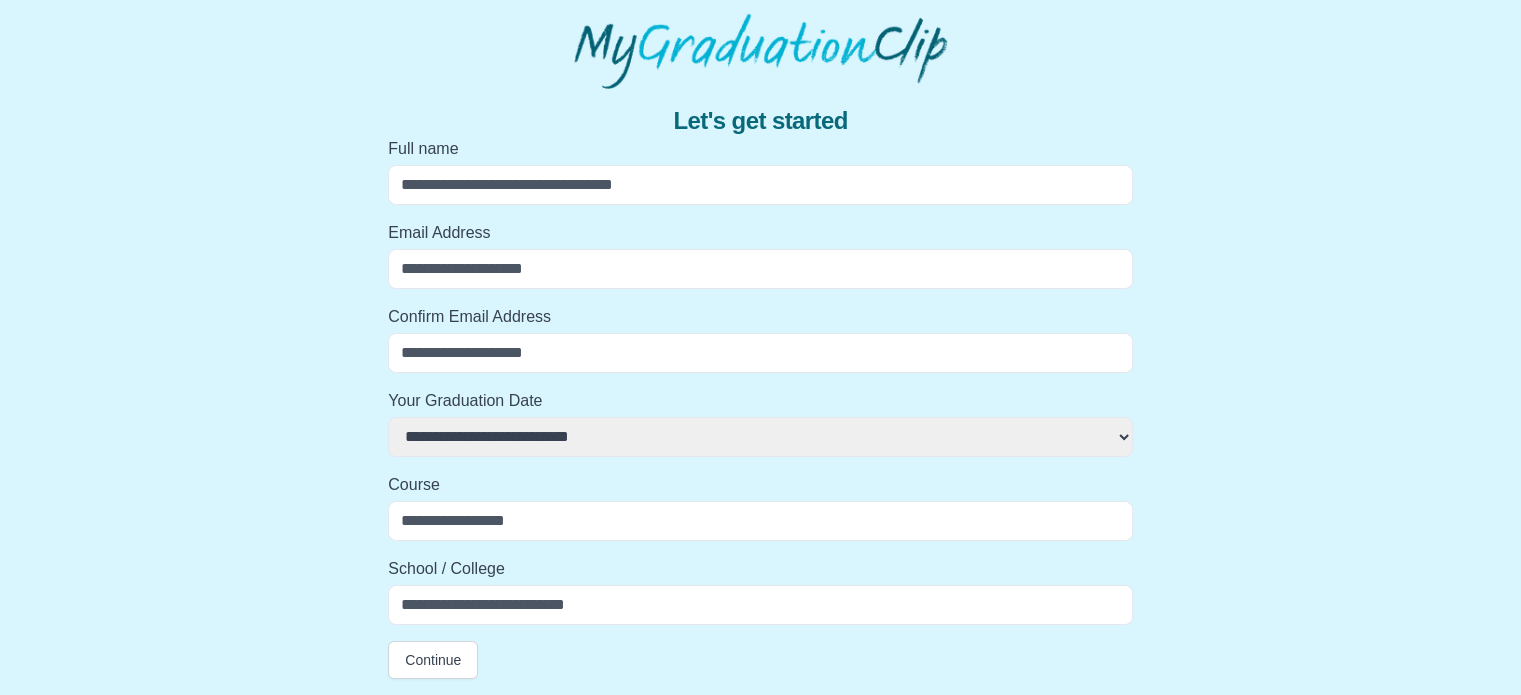 scroll, scrollTop: 88, scrollLeft: 0, axis: vertical 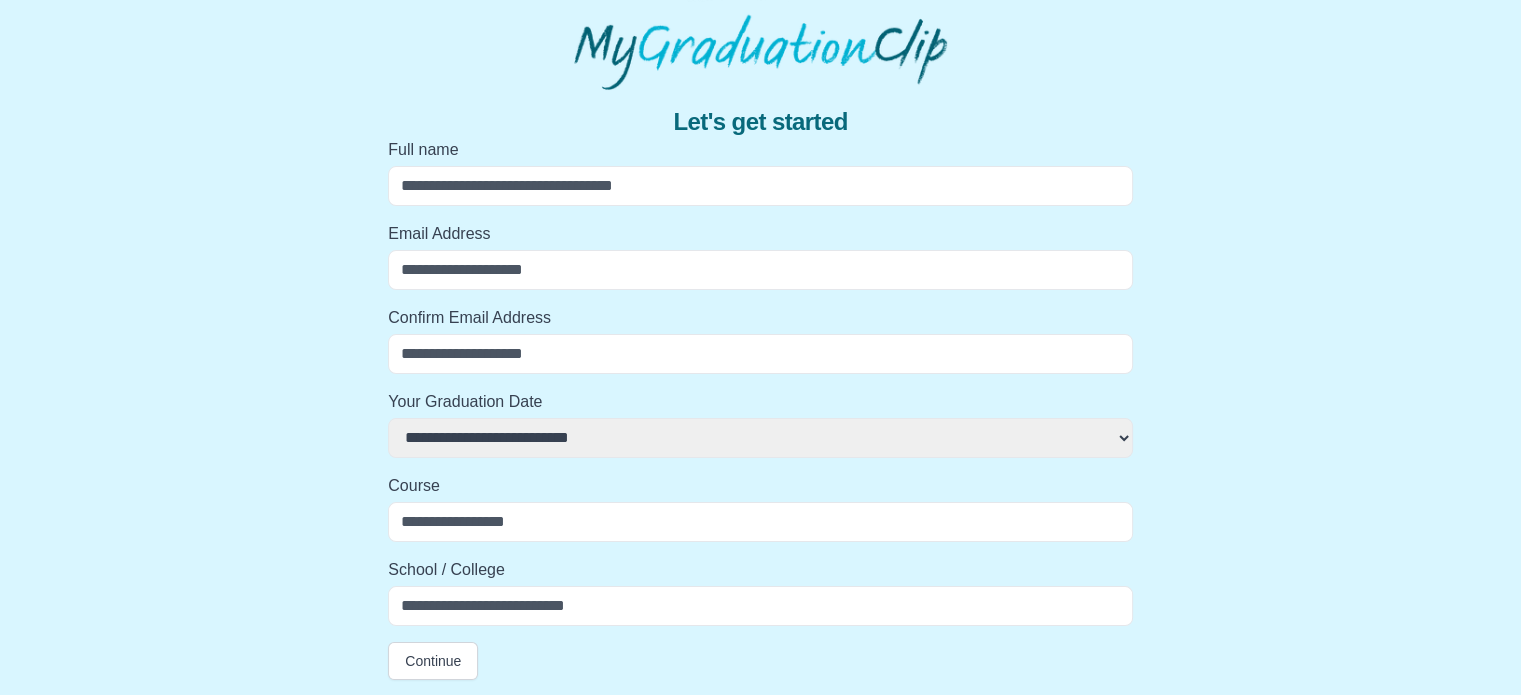 click on "Full name" at bounding box center [760, 186] 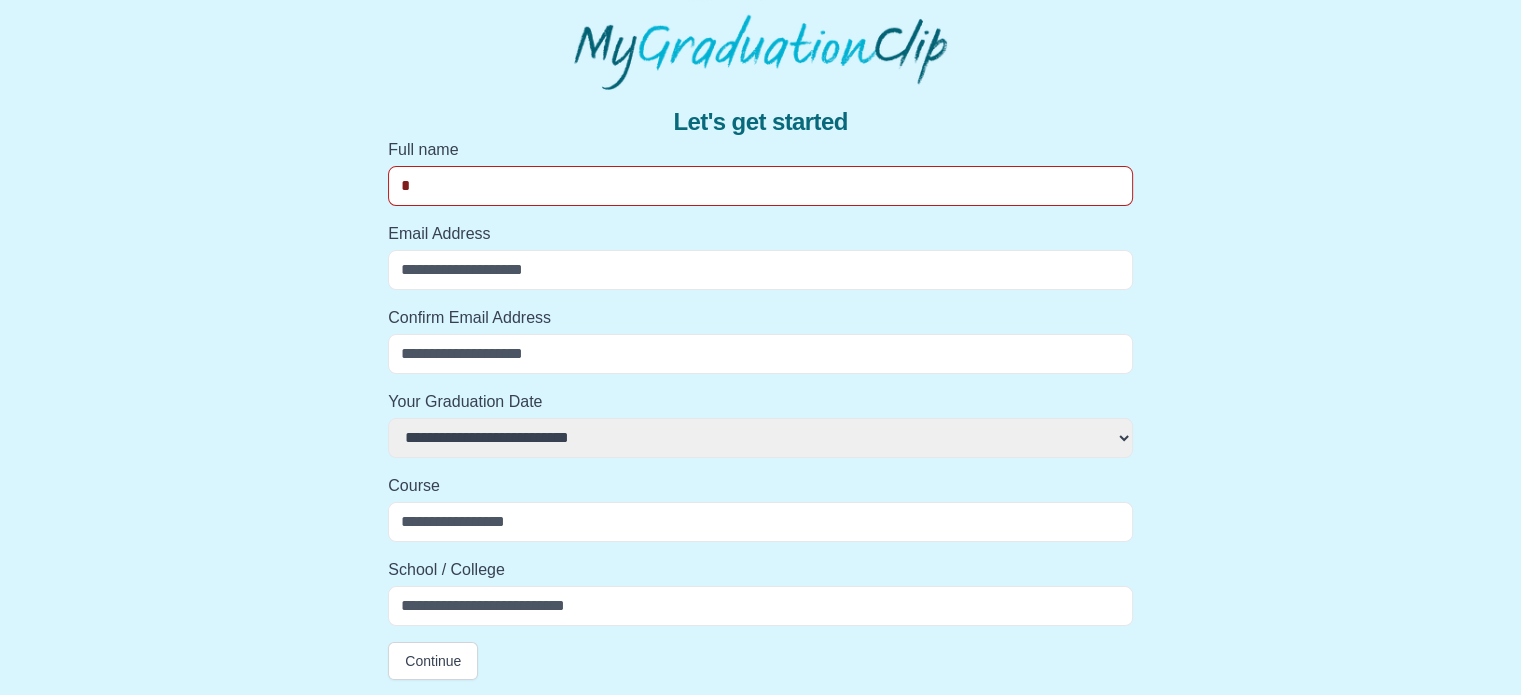select 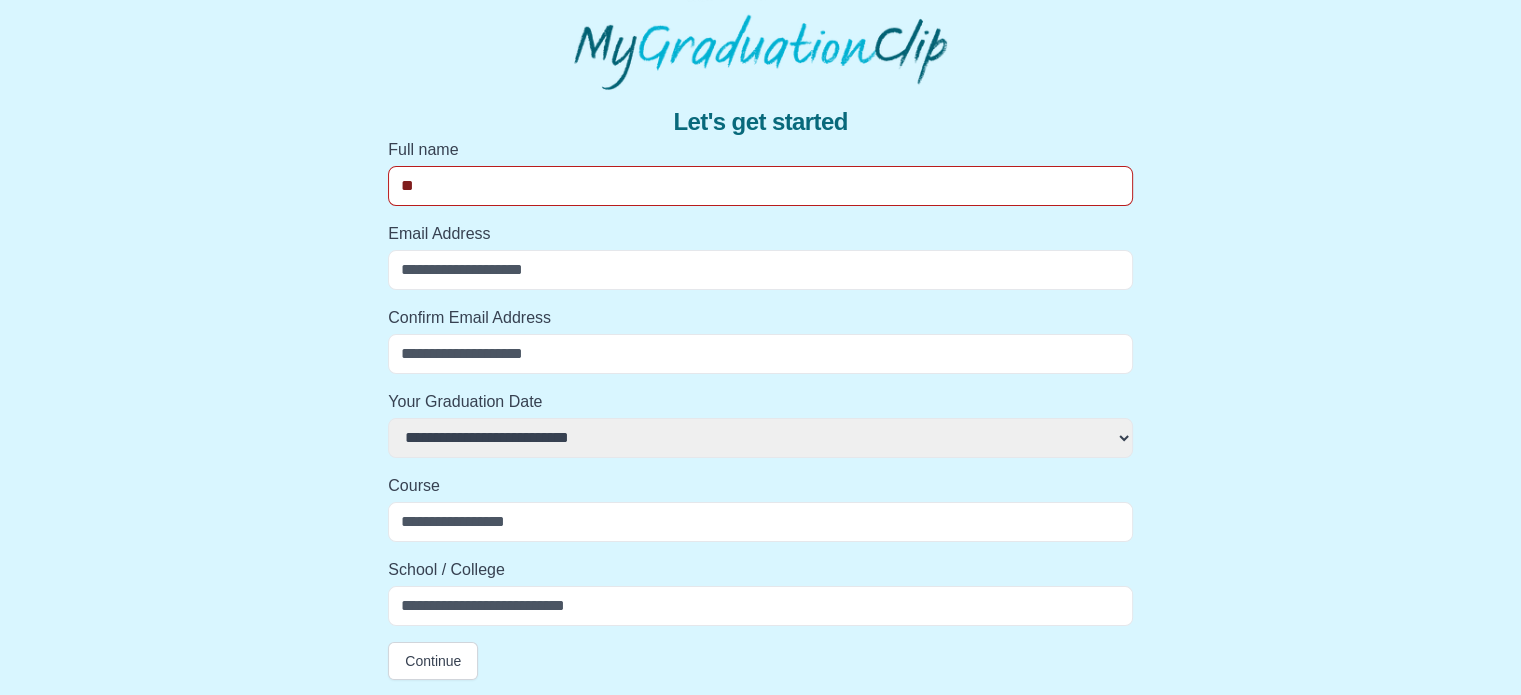 select 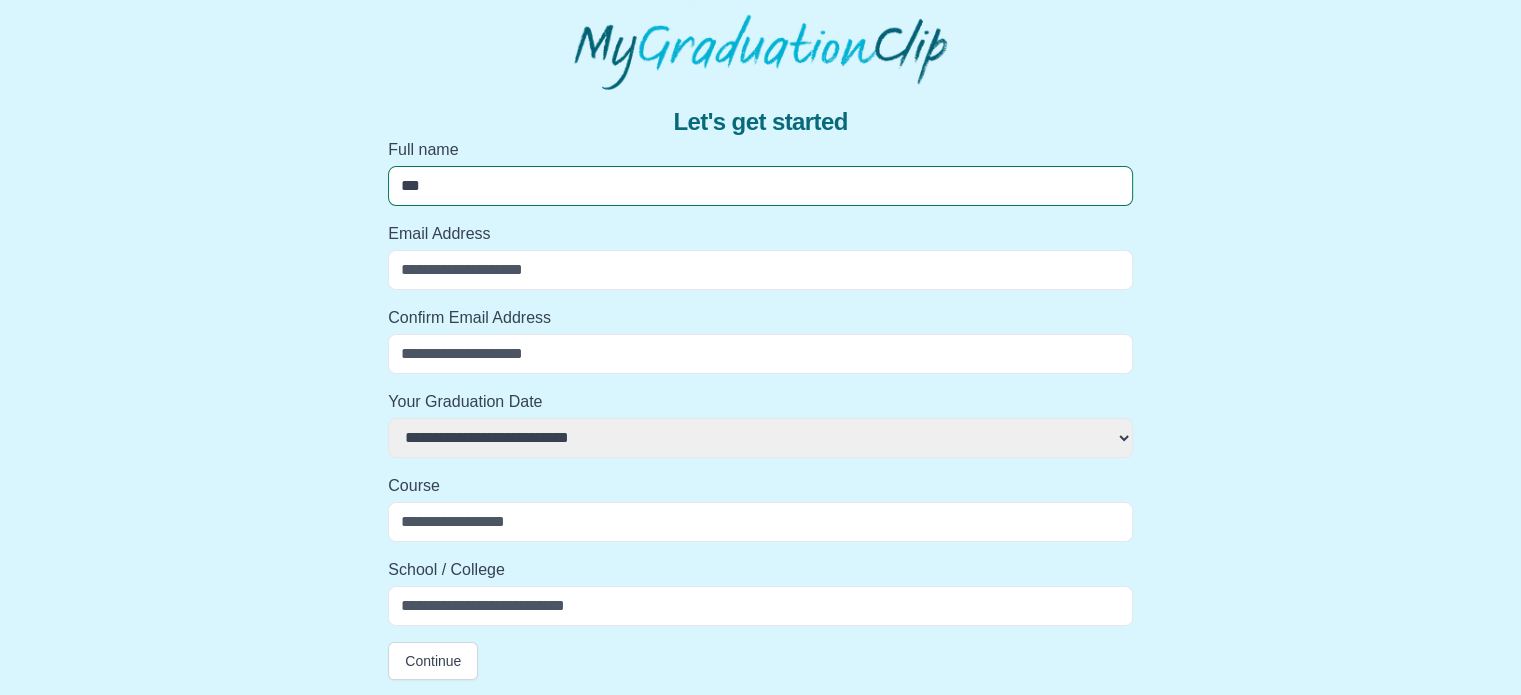 select 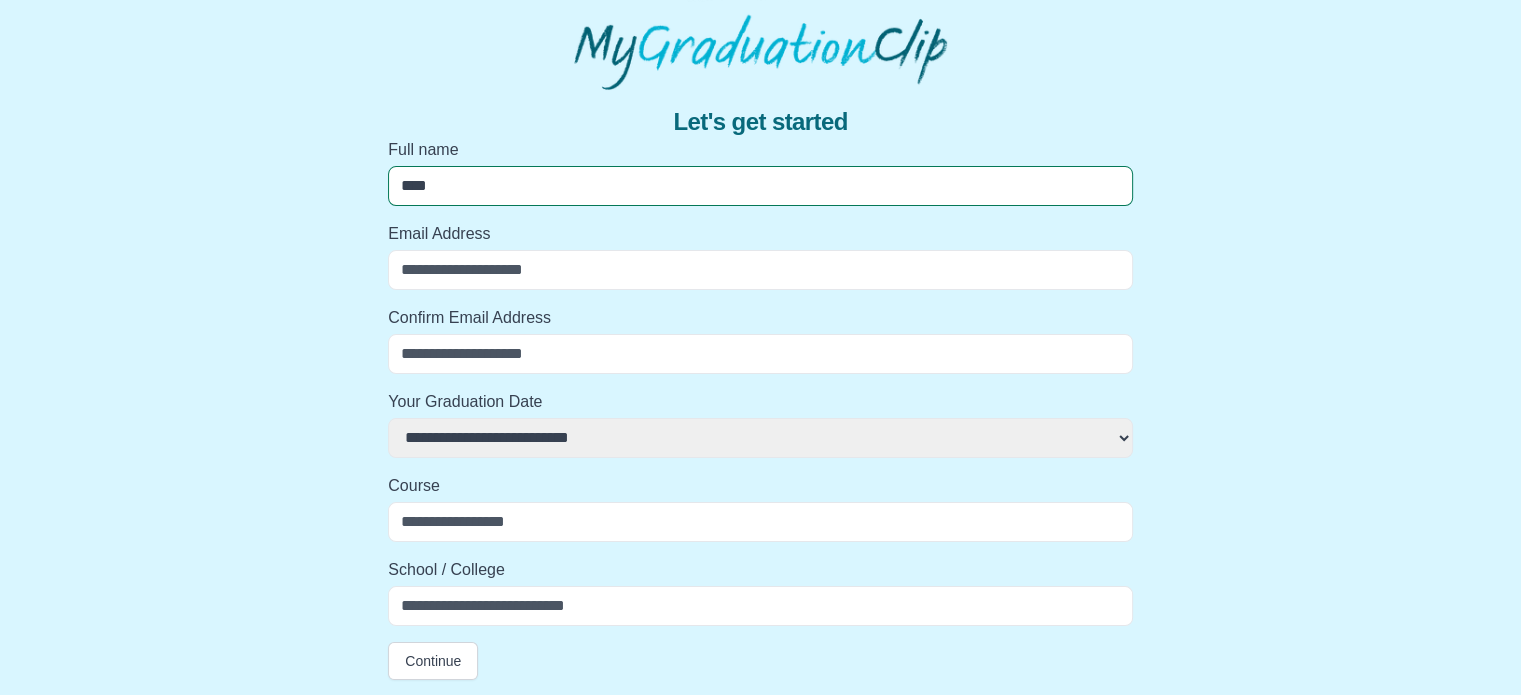 select 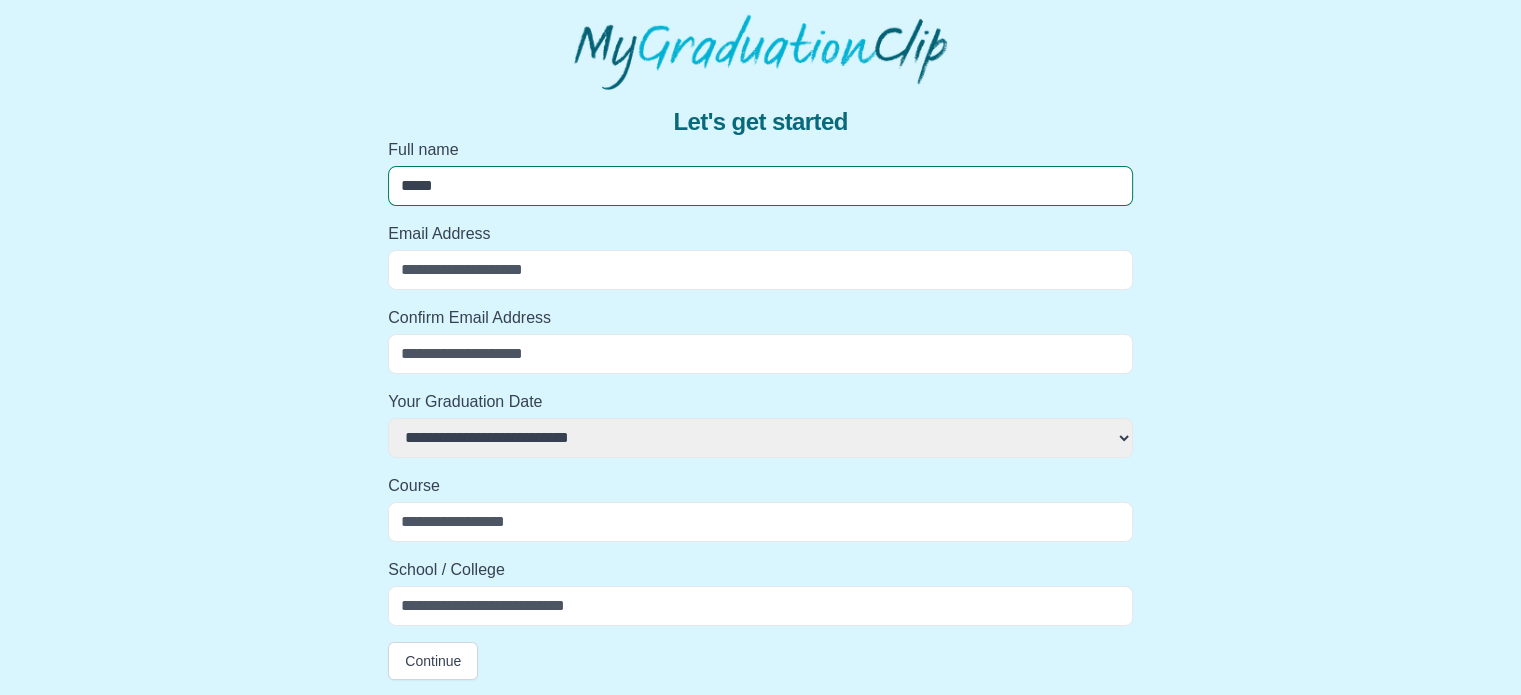 select 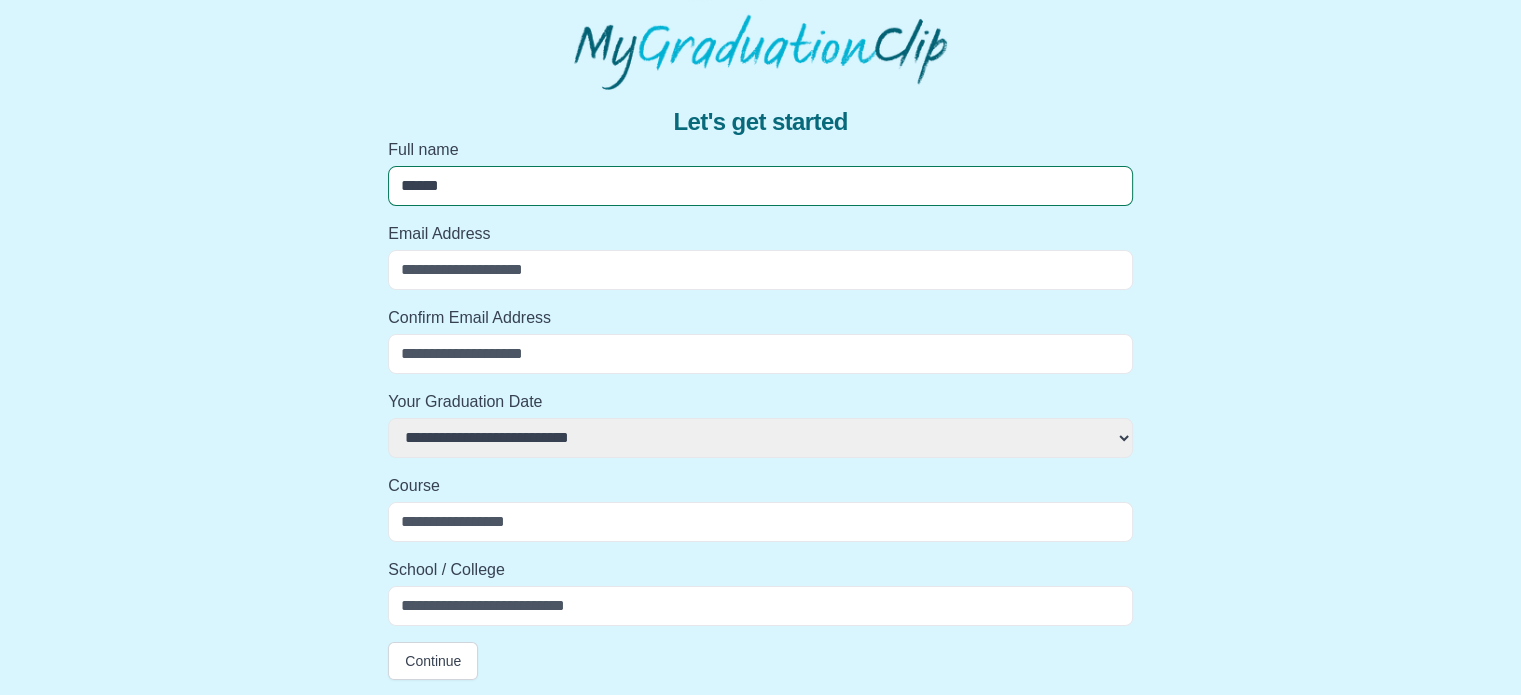 select 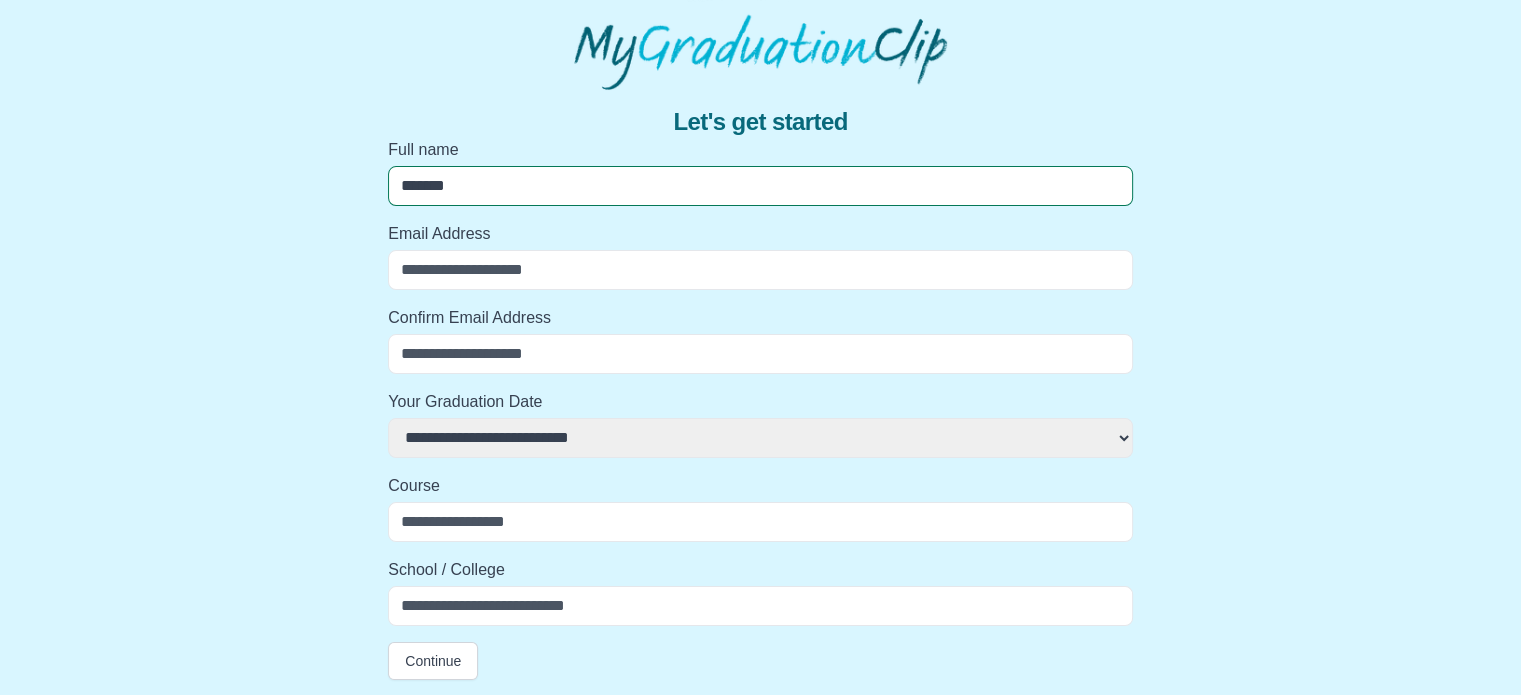 select 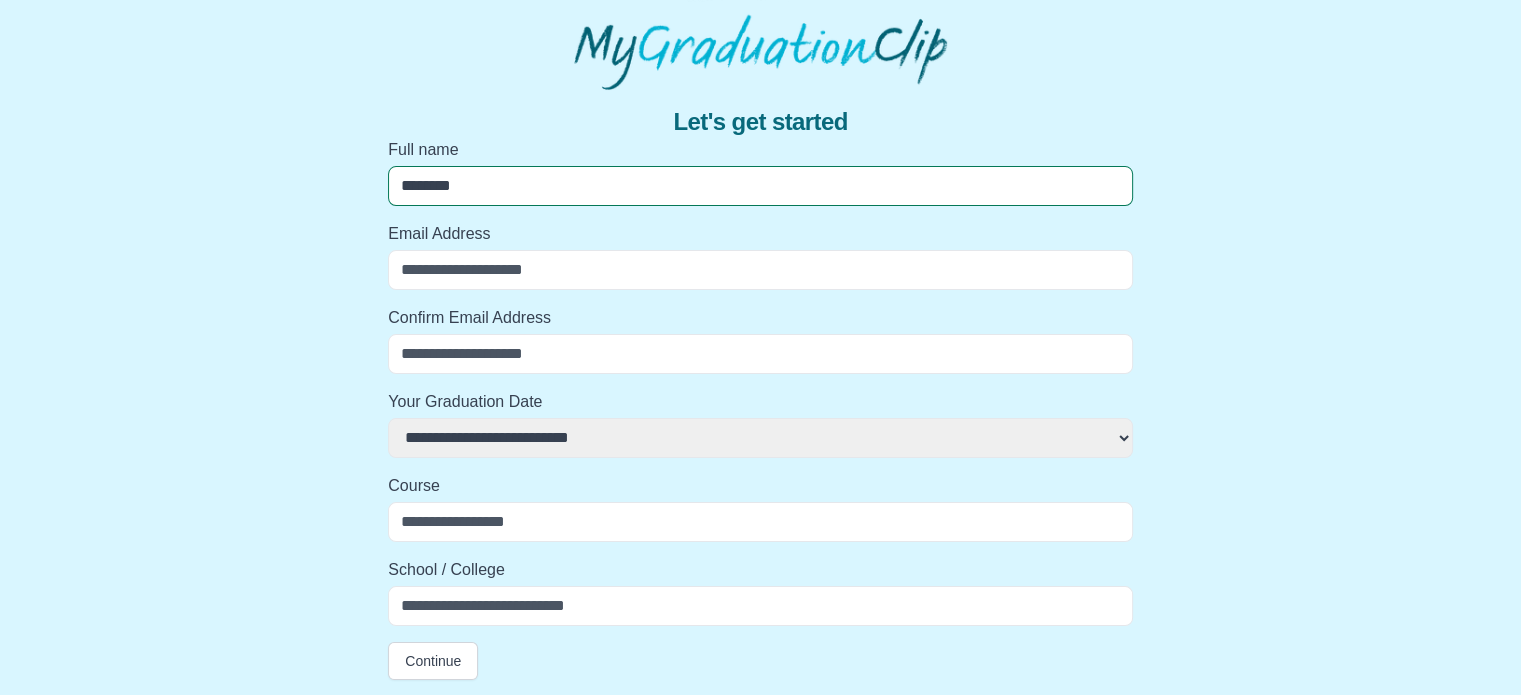 select 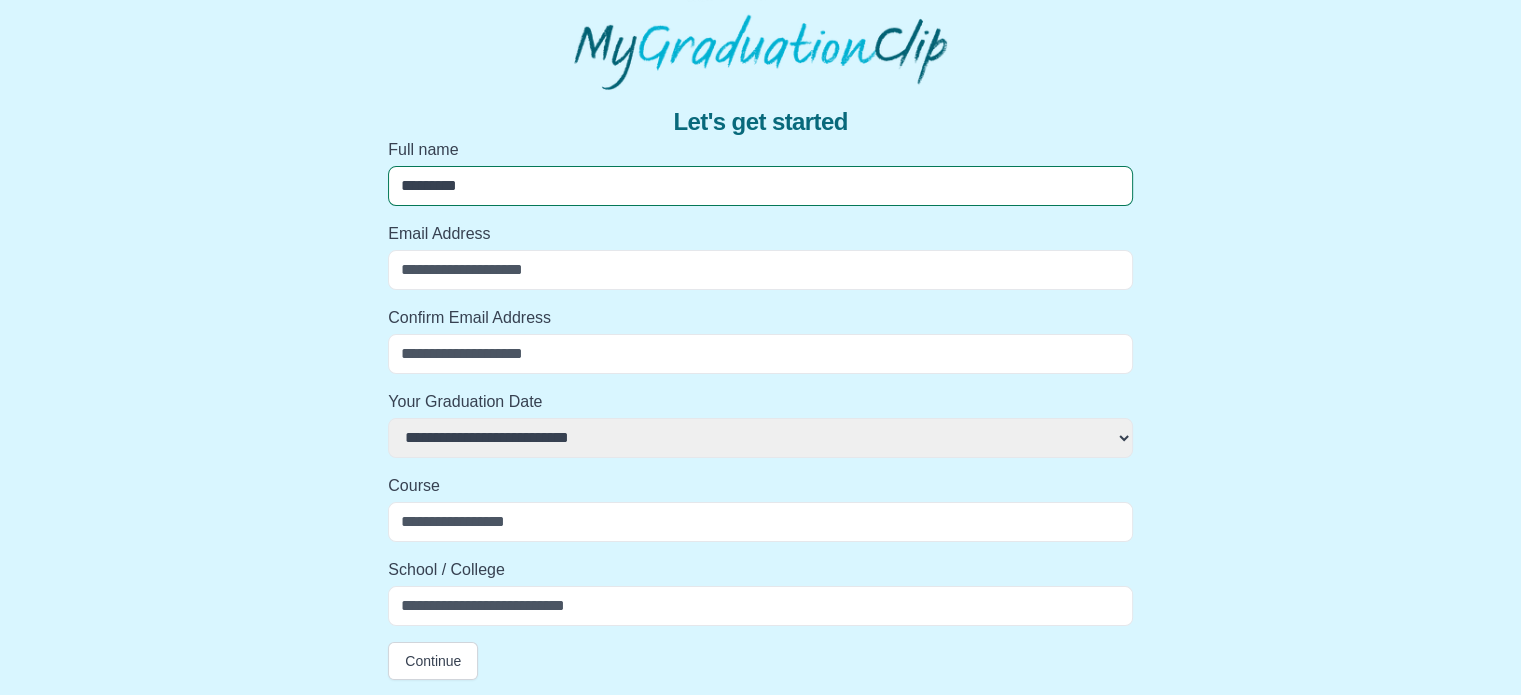 select 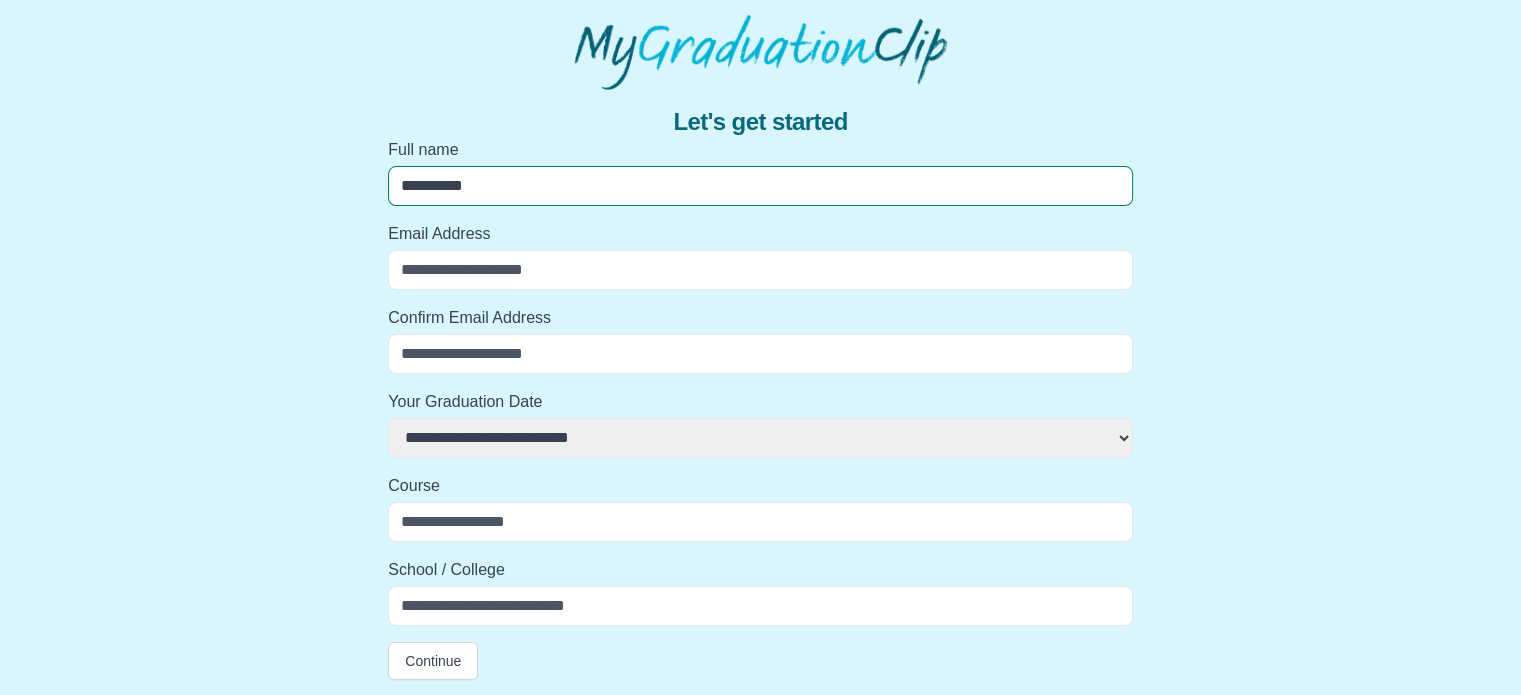 select 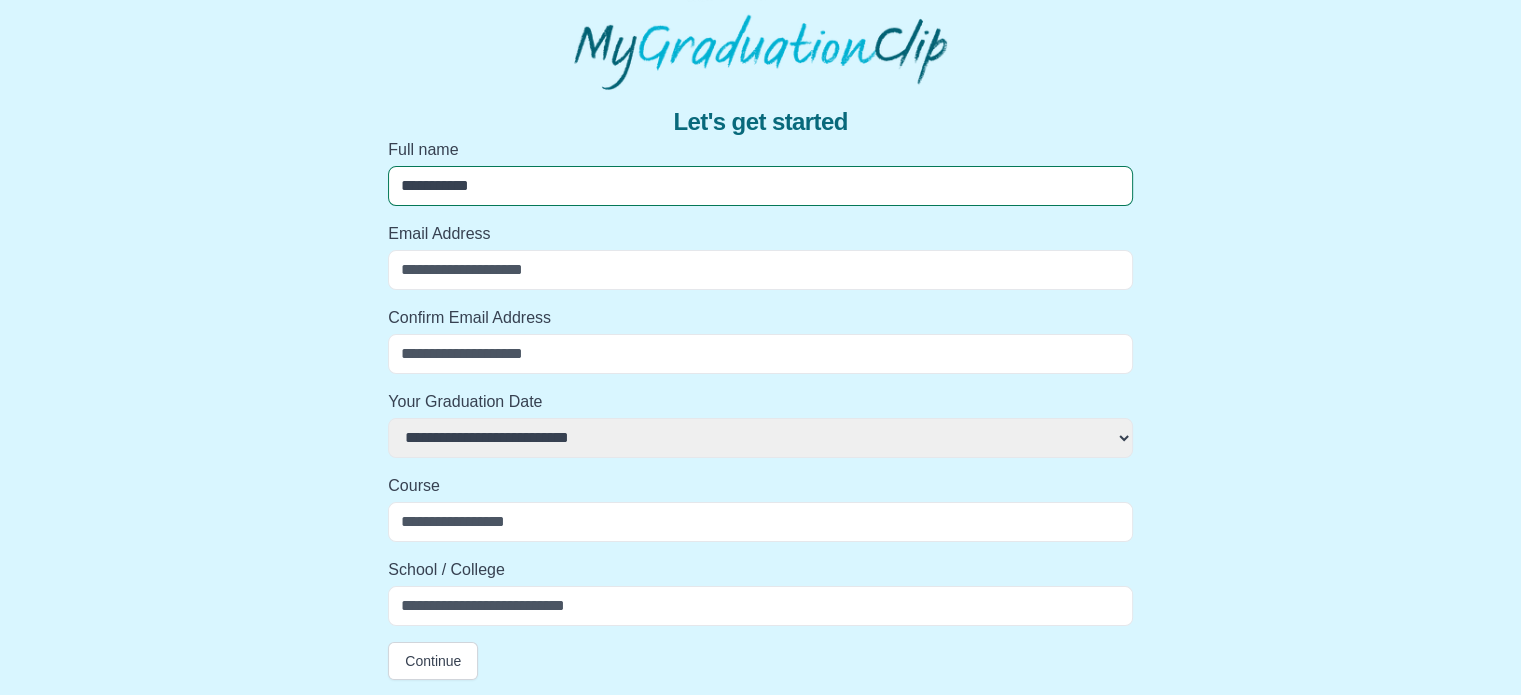 select 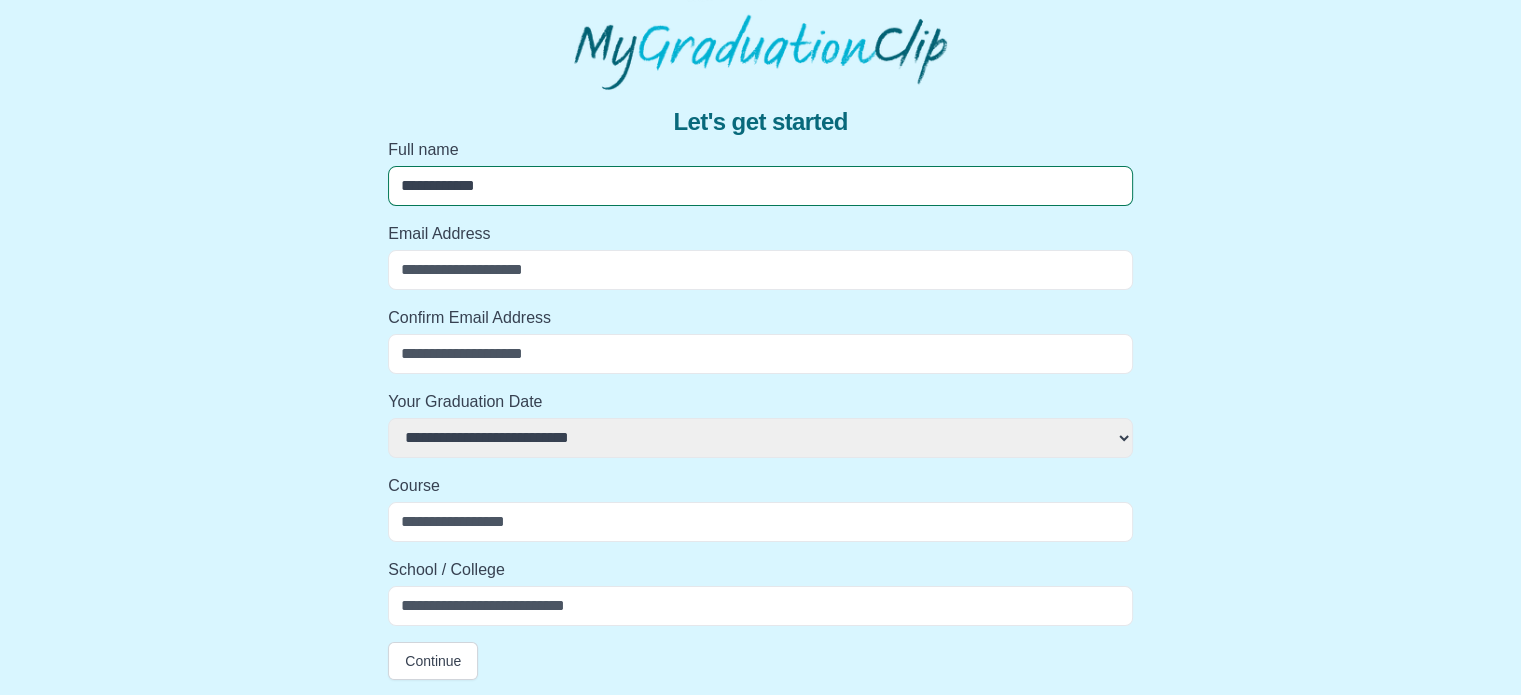 select 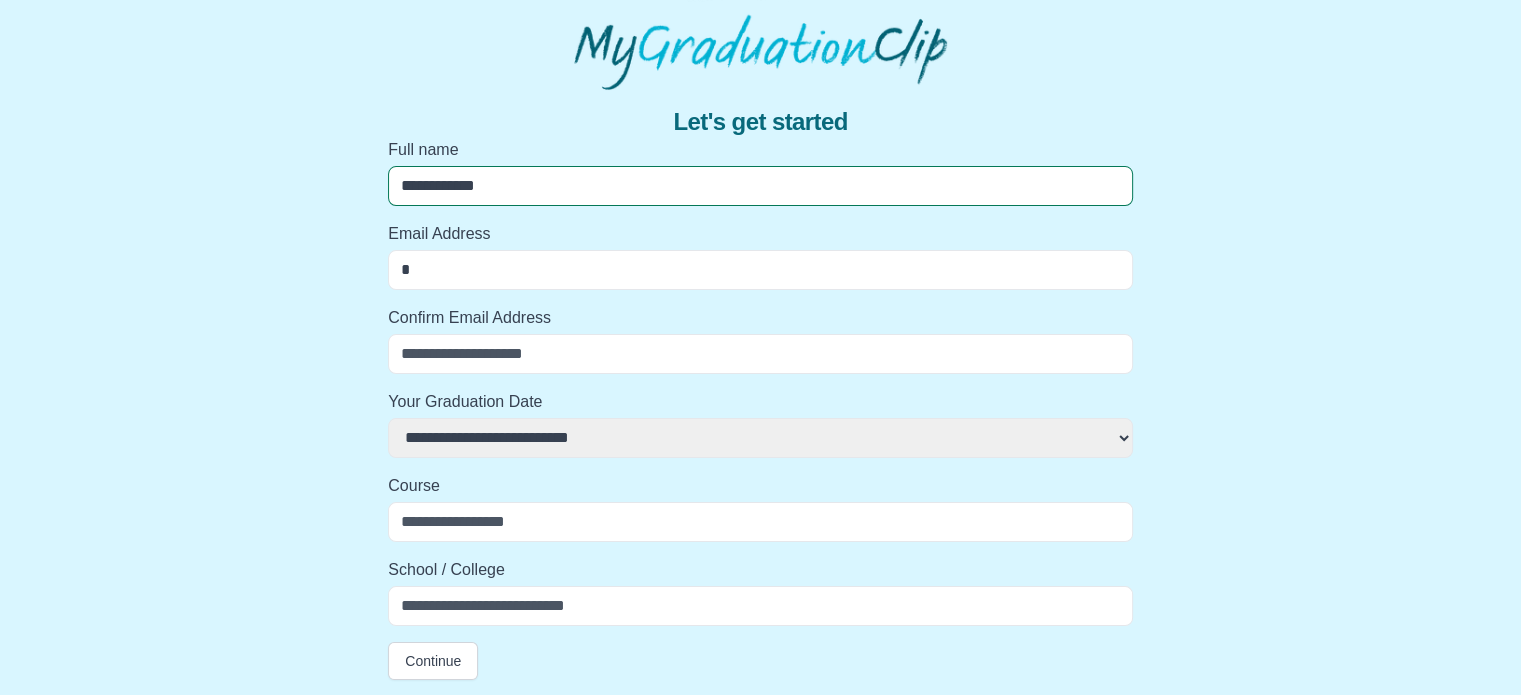 select 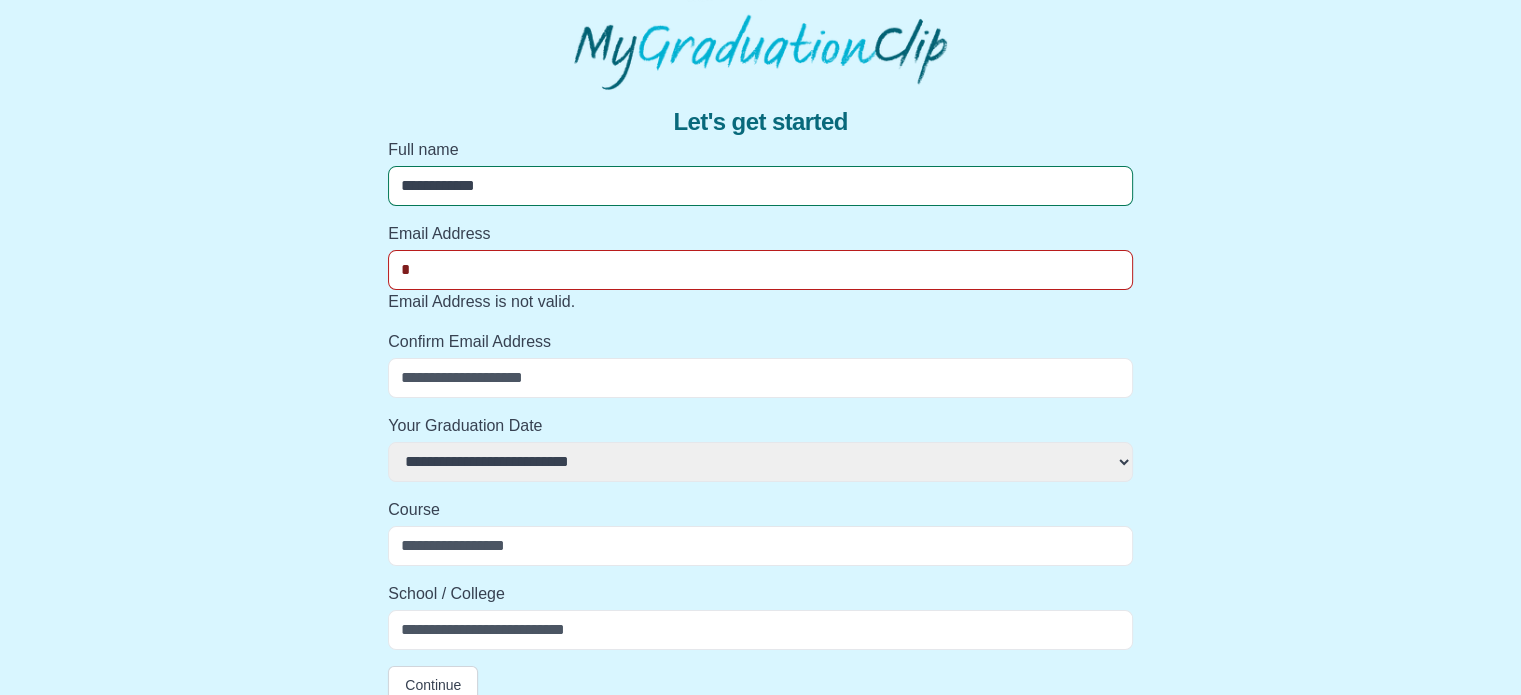 type on "**" 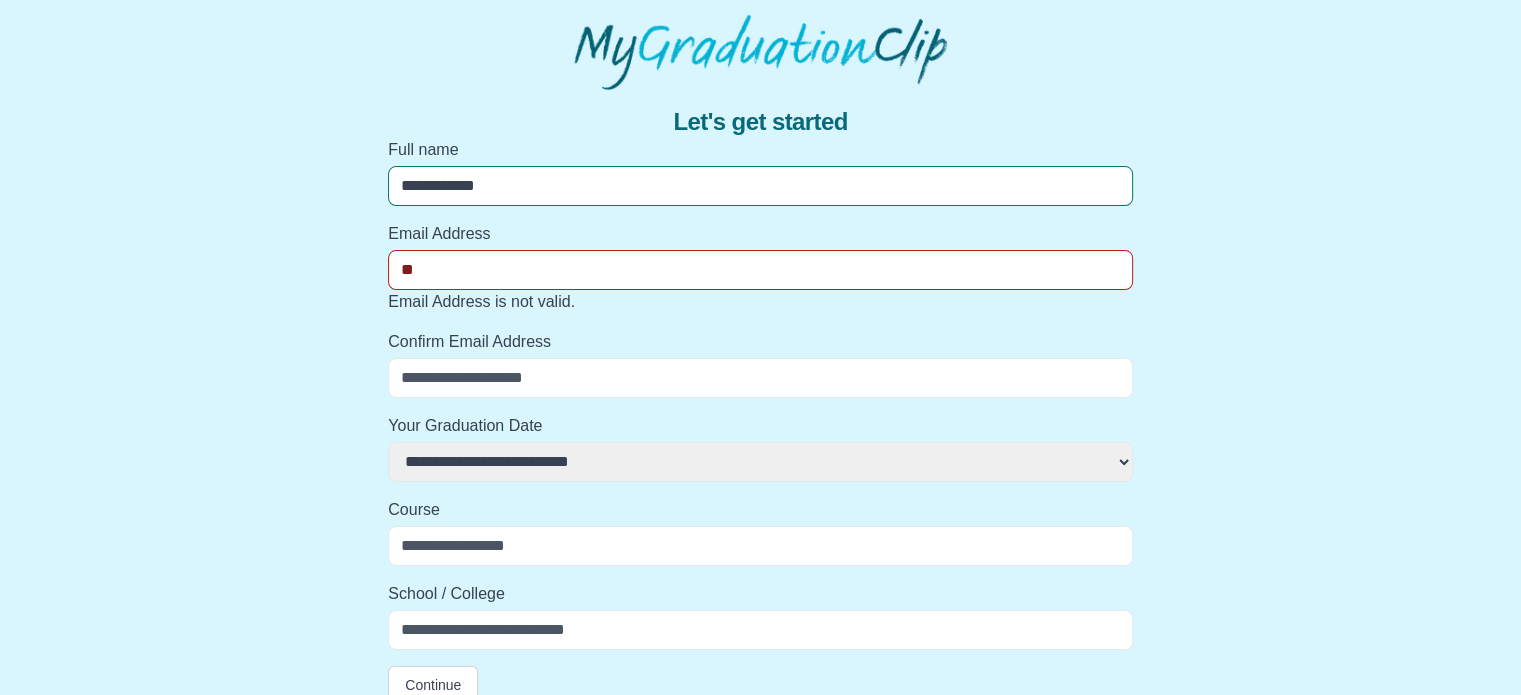 select 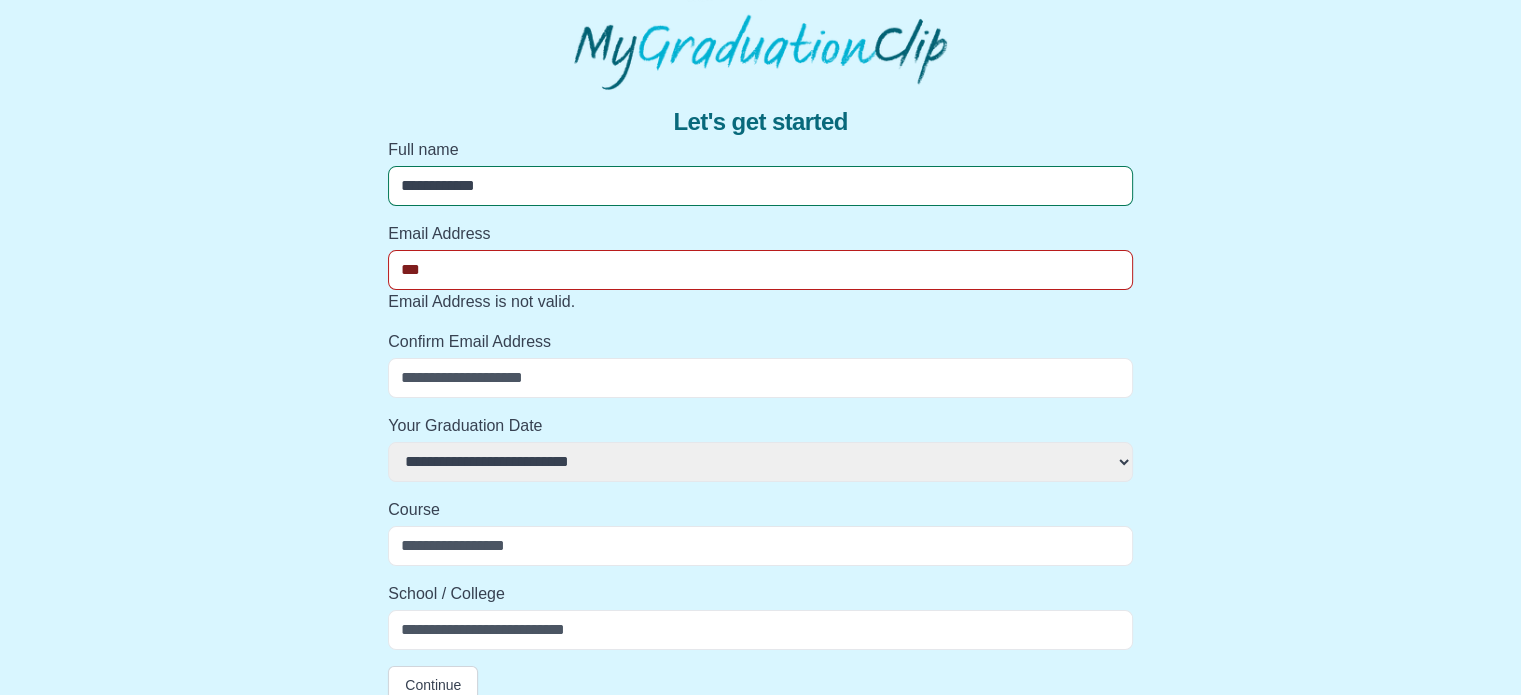 select 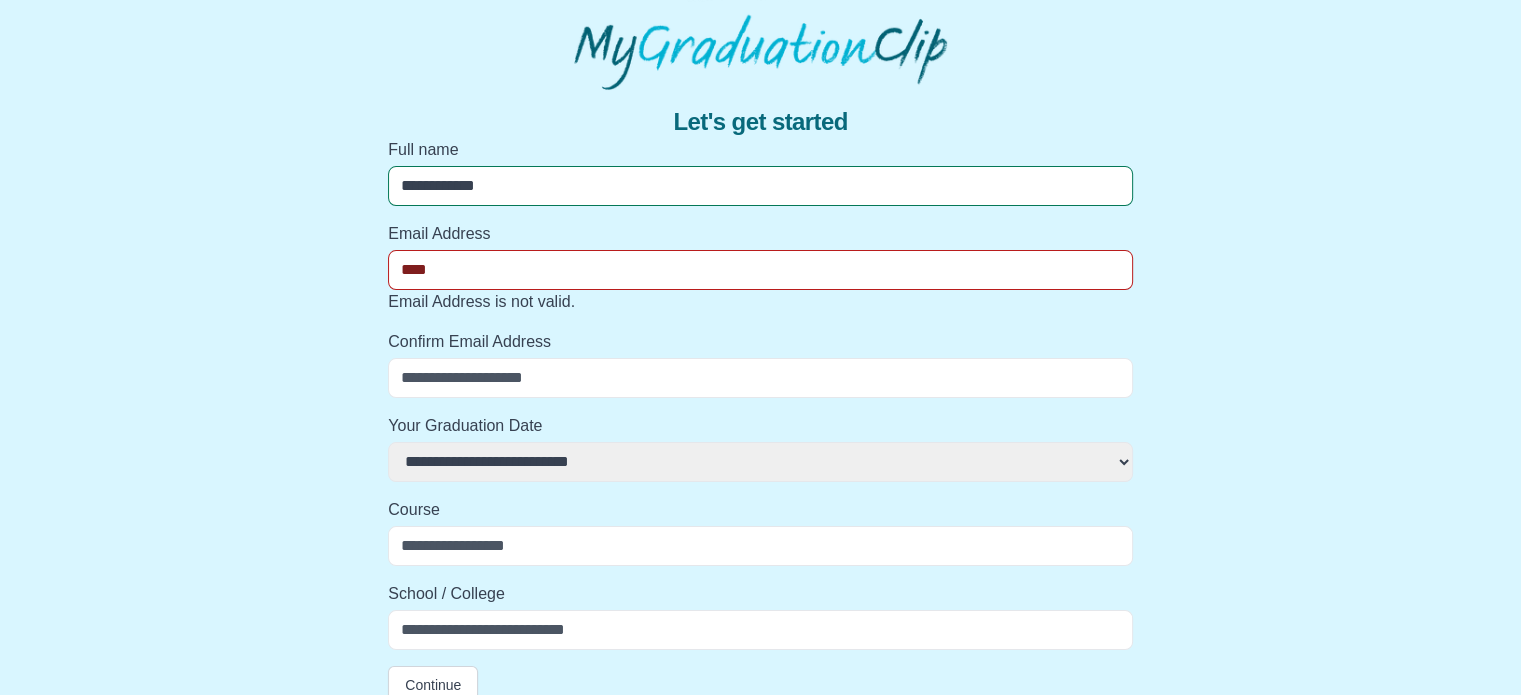 select 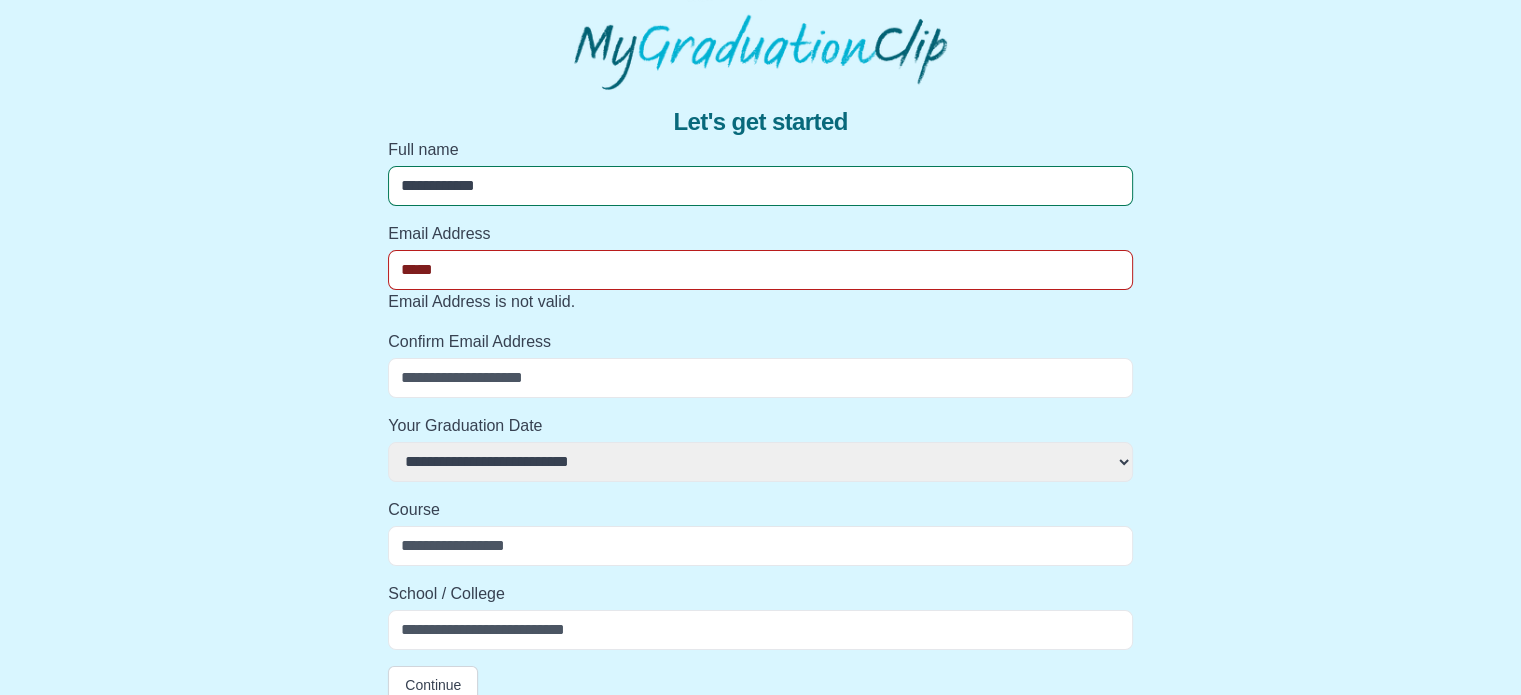 select 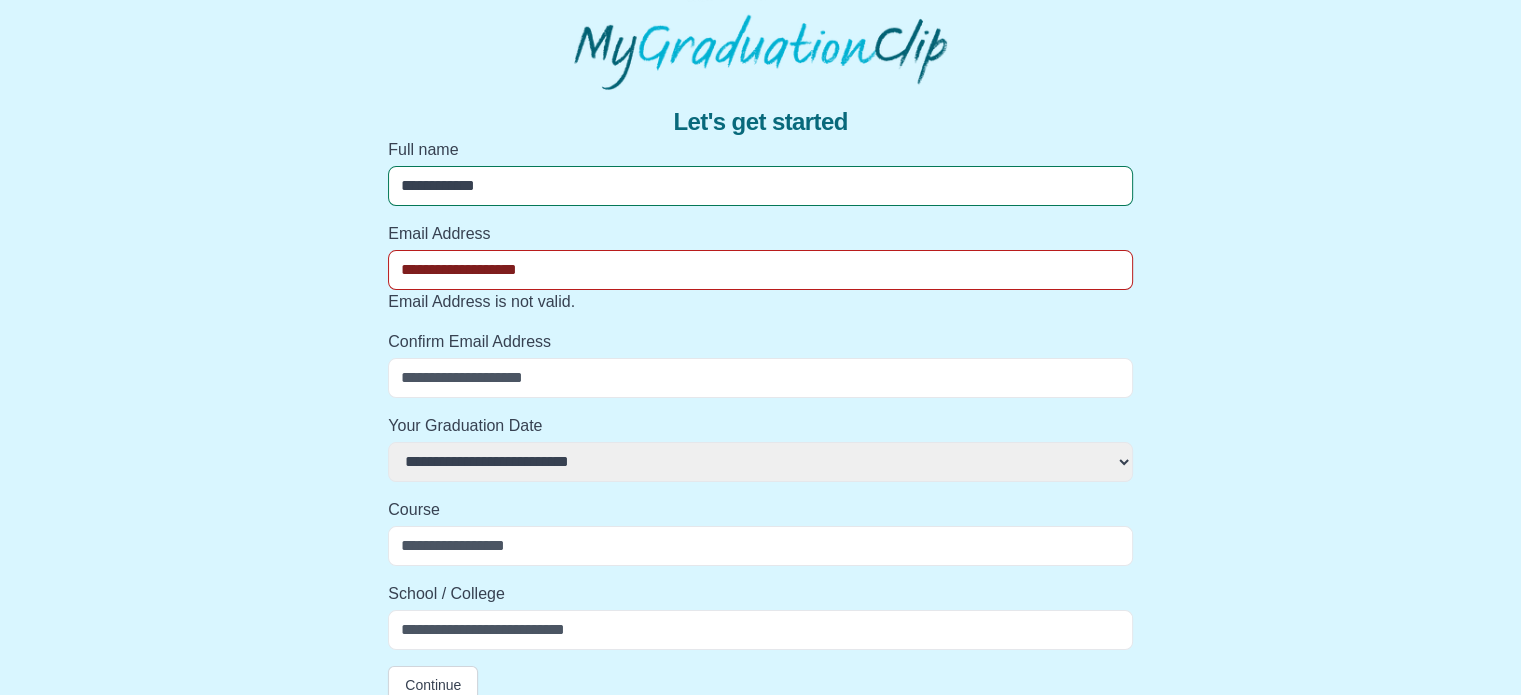 type on "**********" 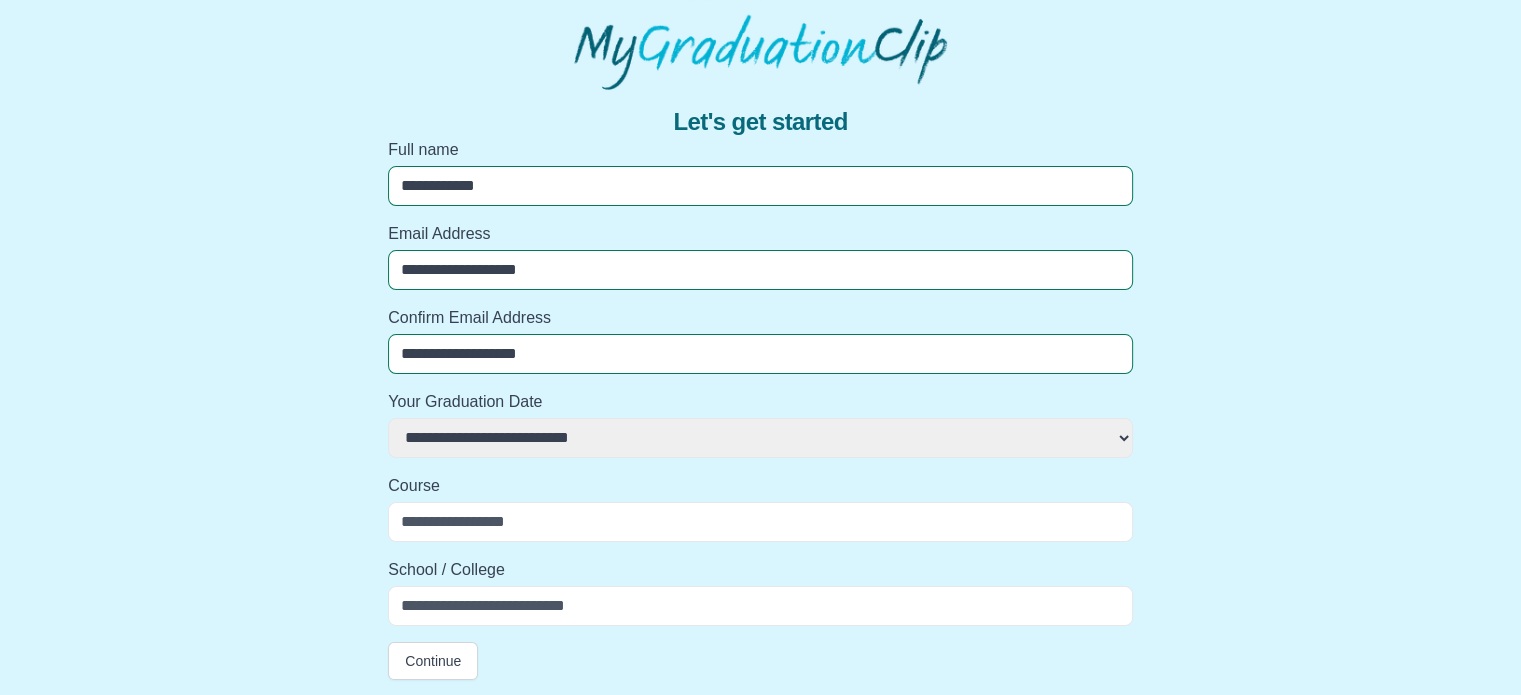 click on "**********" at bounding box center [760, 438] 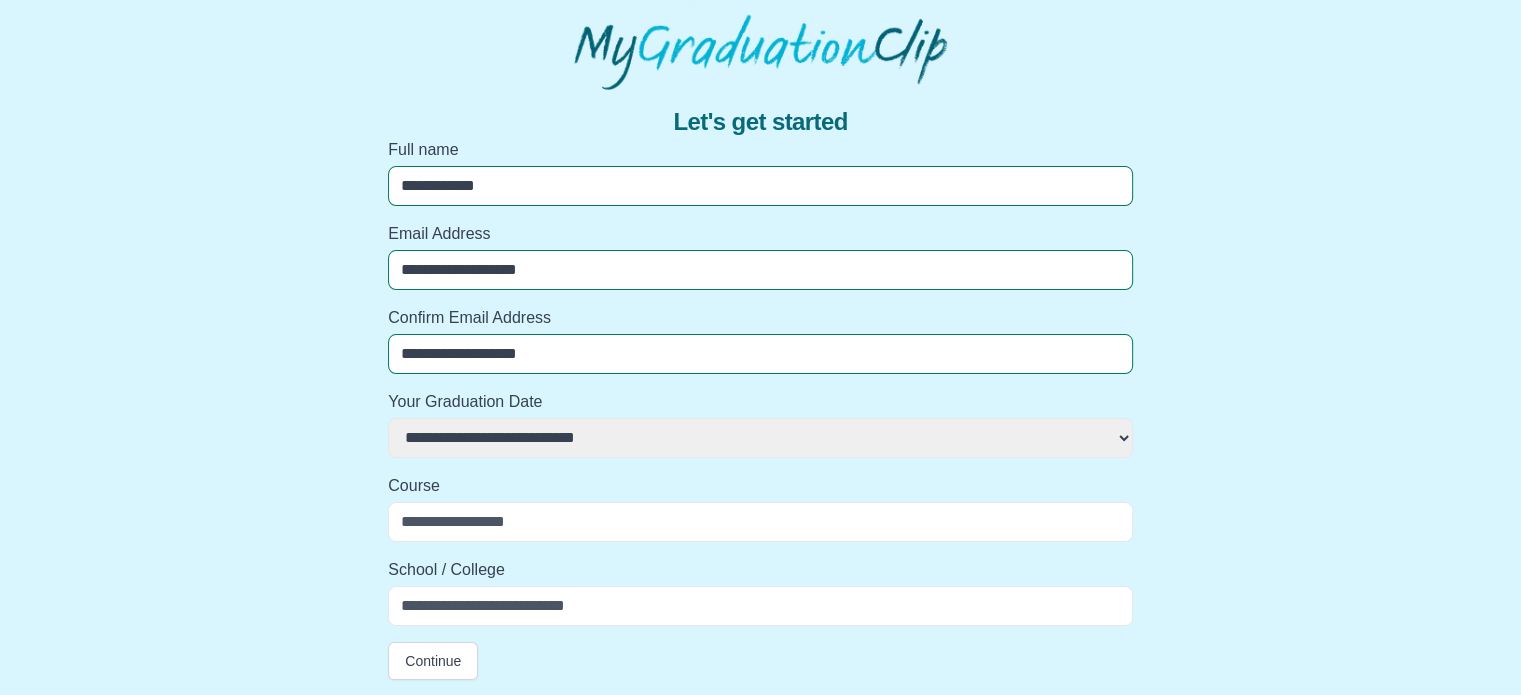 click on "**********" at bounding box center [760, 438] 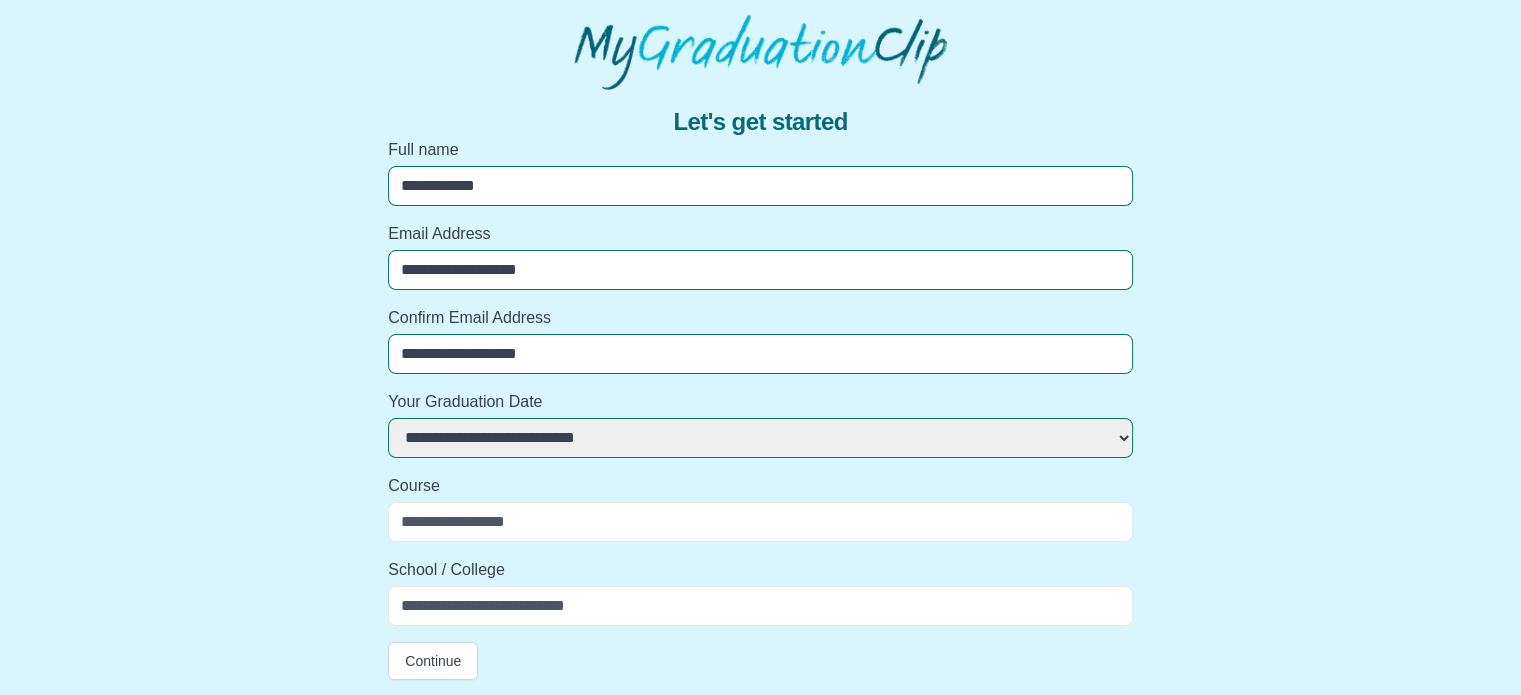 click on "Course" at bounding box center [760, 486] 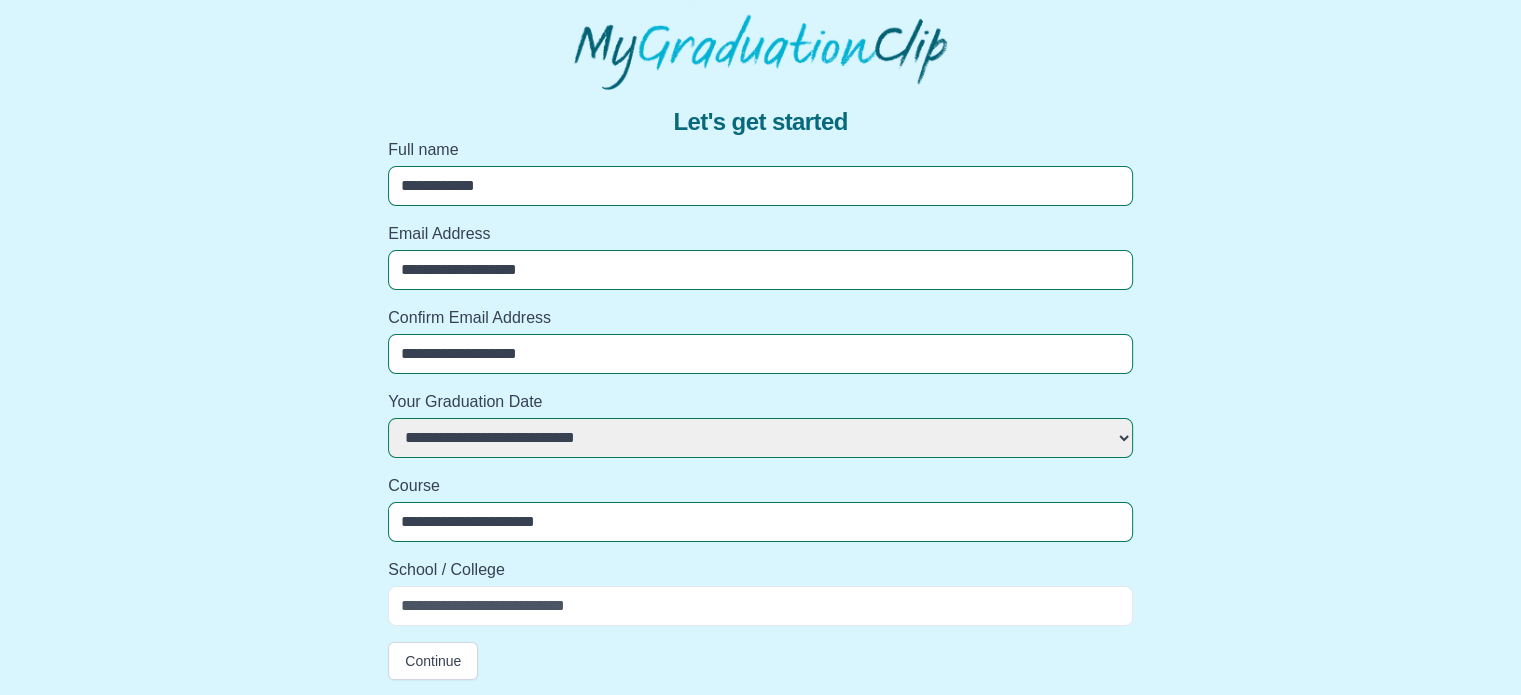 type on "**********" 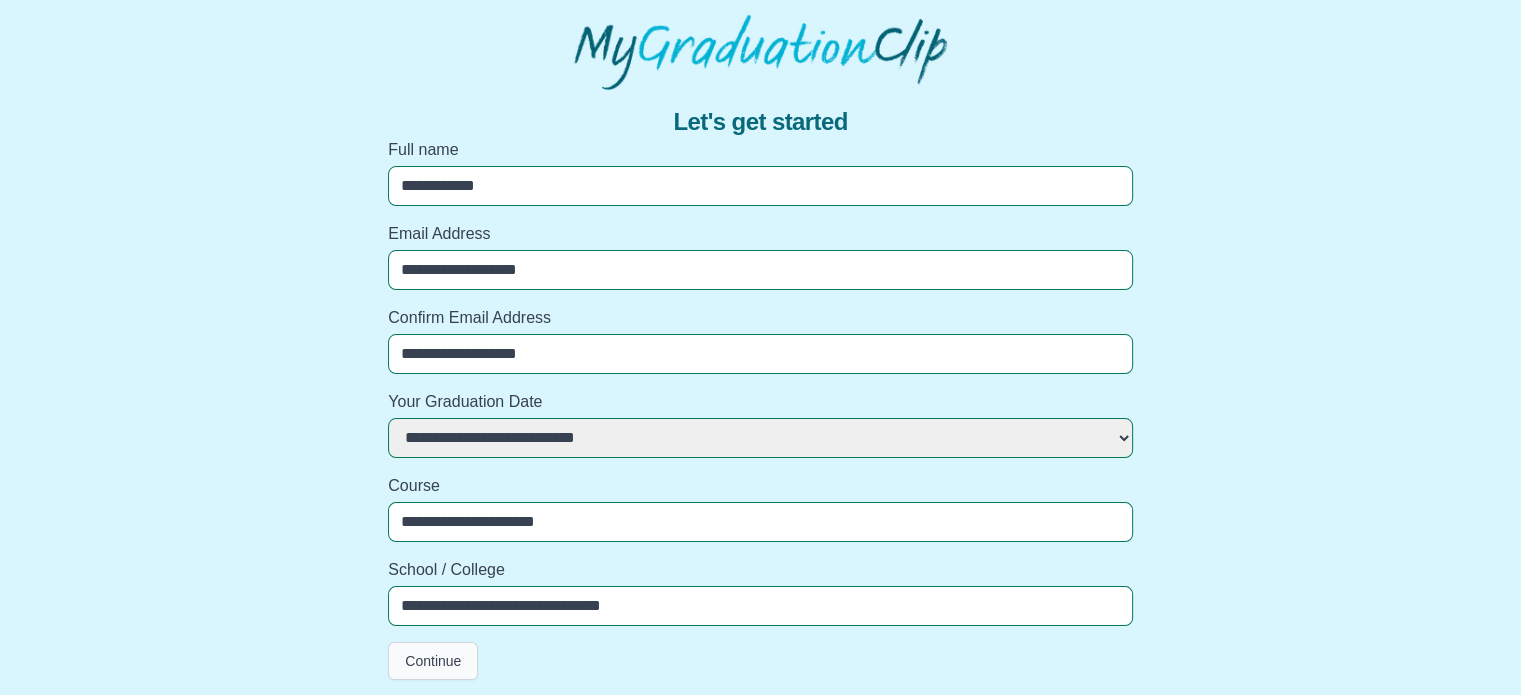 type on "**********" 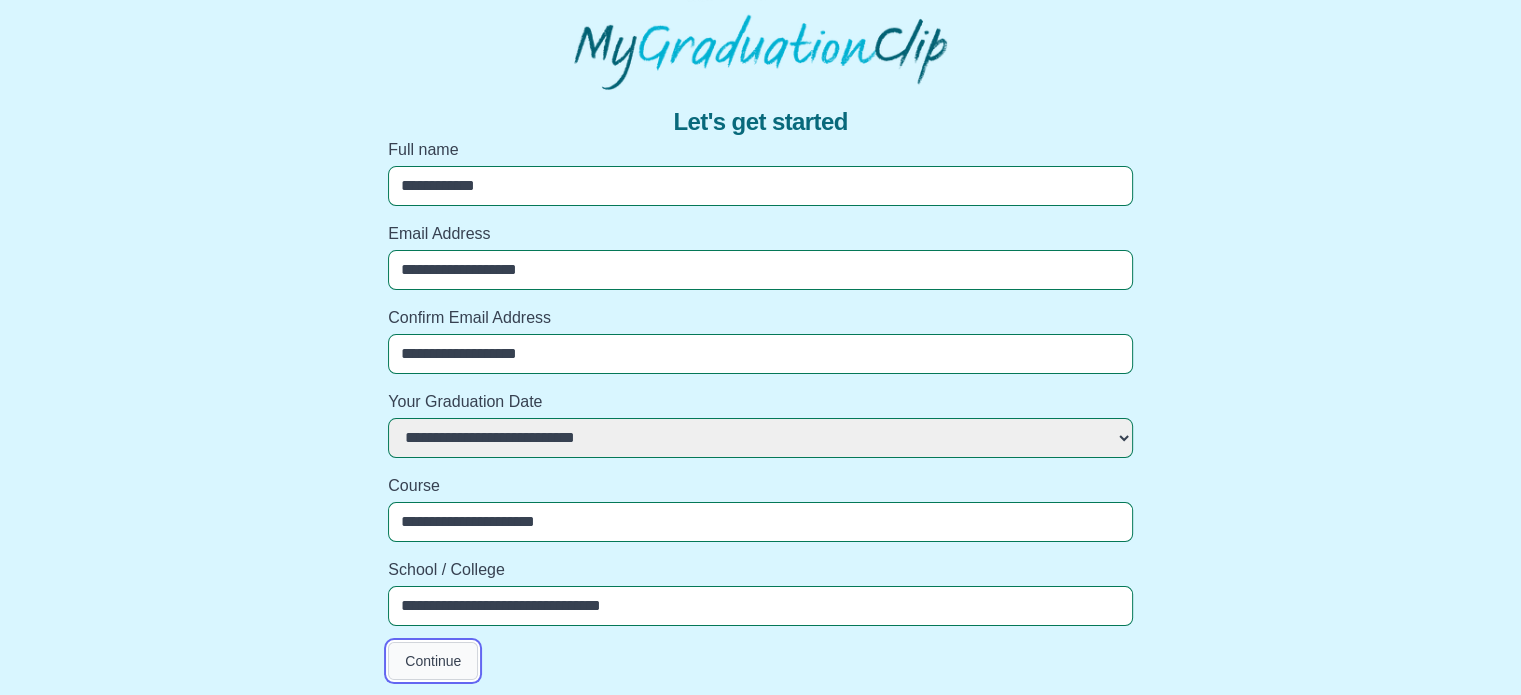 click on "Continue" at bounding box center (433, 661) 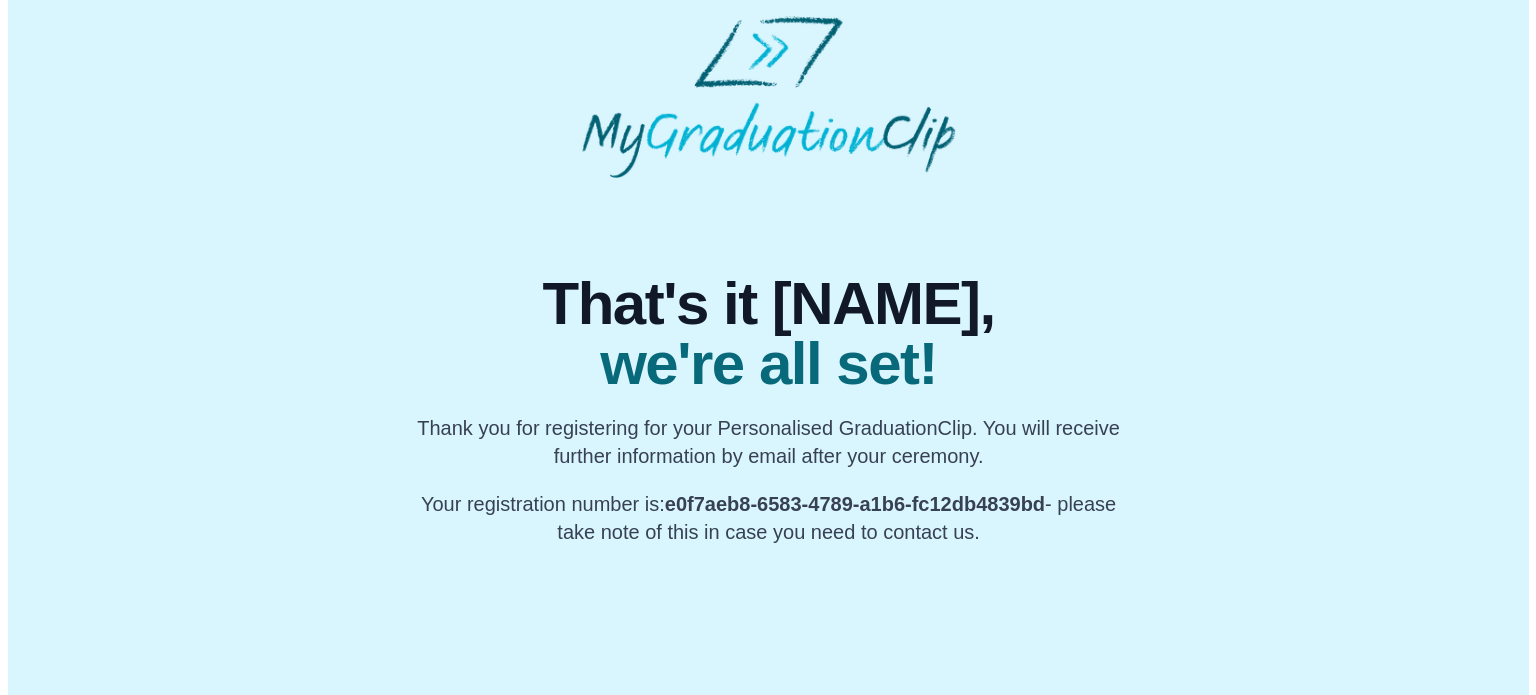 scroll, scrollTop: 0, scrollLeft: 0, axis: both 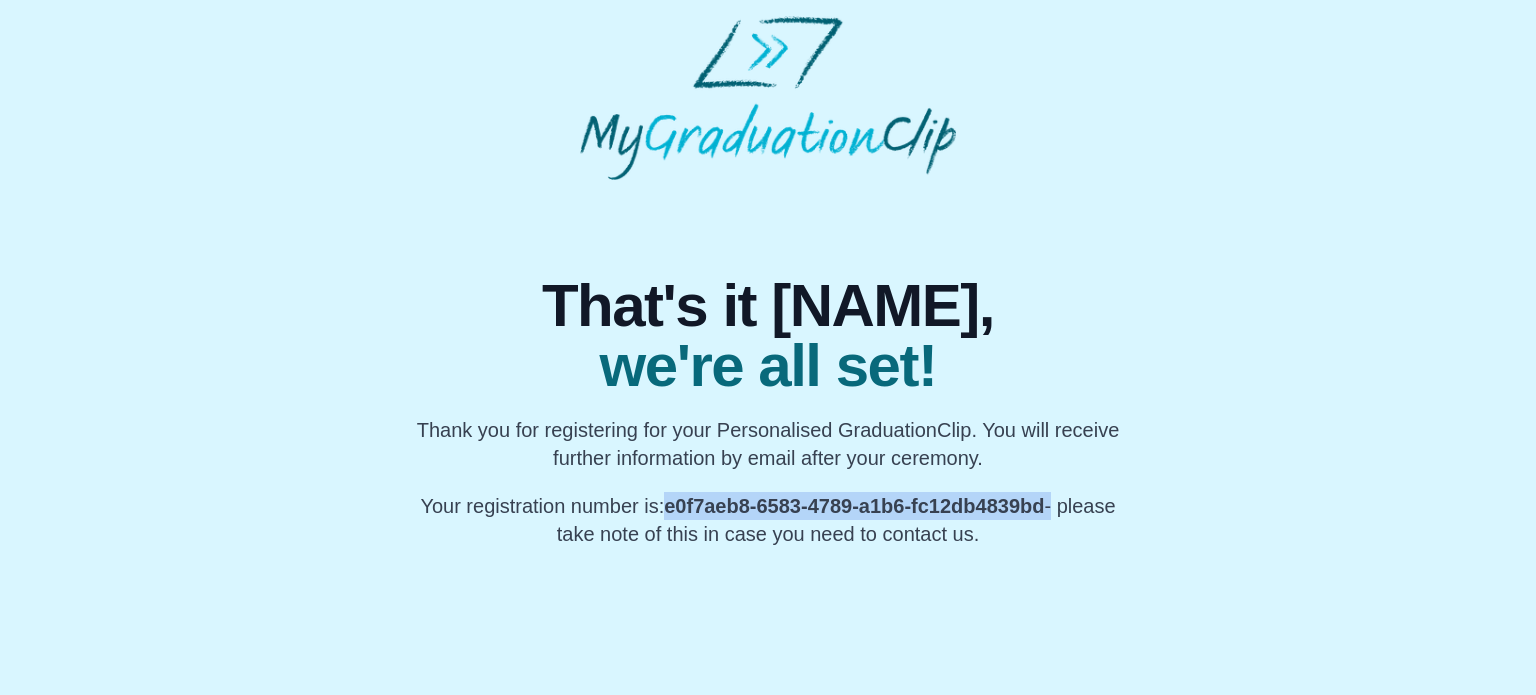 drag, startPoint x: 665, startPoint y: 507, endPoint x: 992, endPoint y: 507, distance: 327 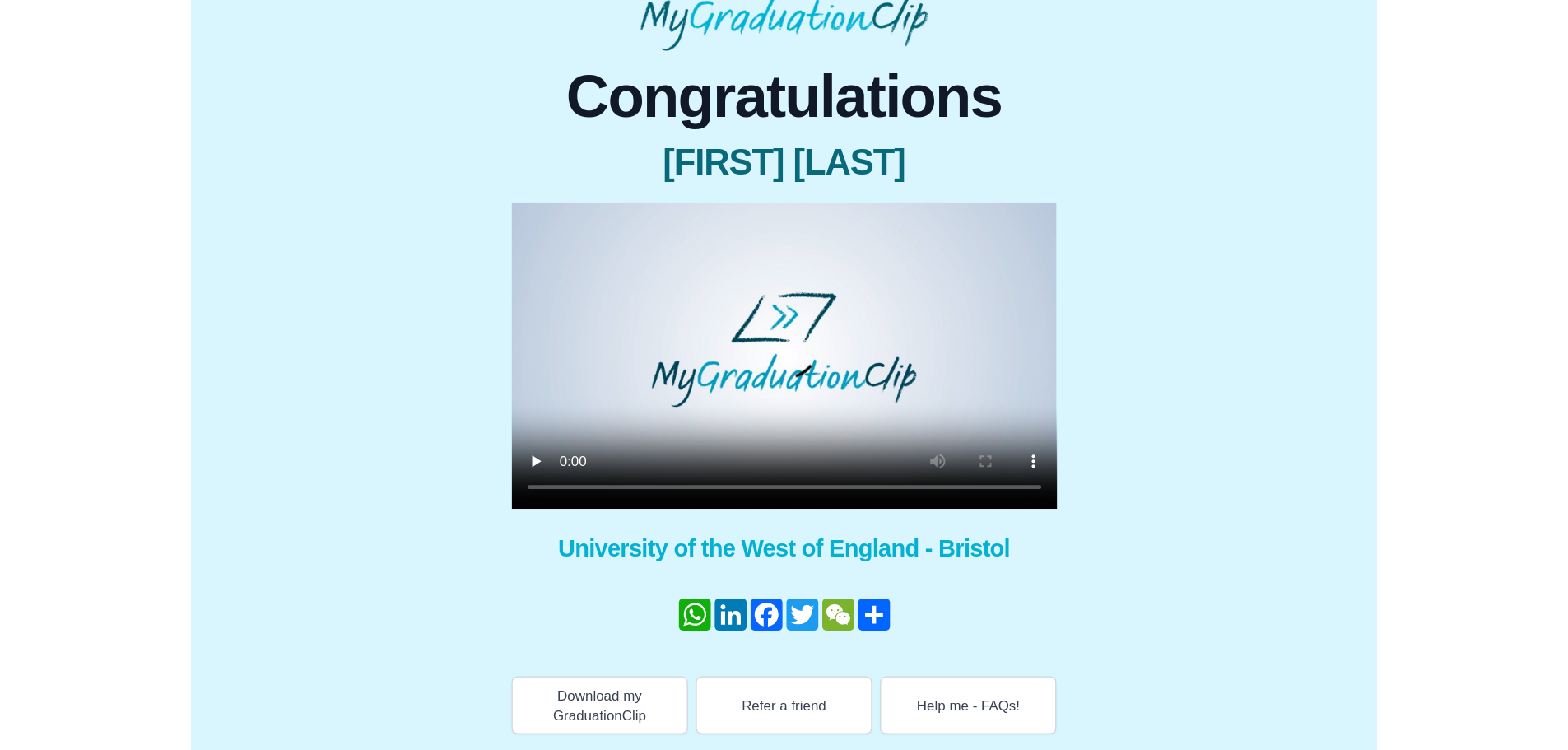 scroll, scrollTop: 82, scrollLeft: 0, axis: vertical 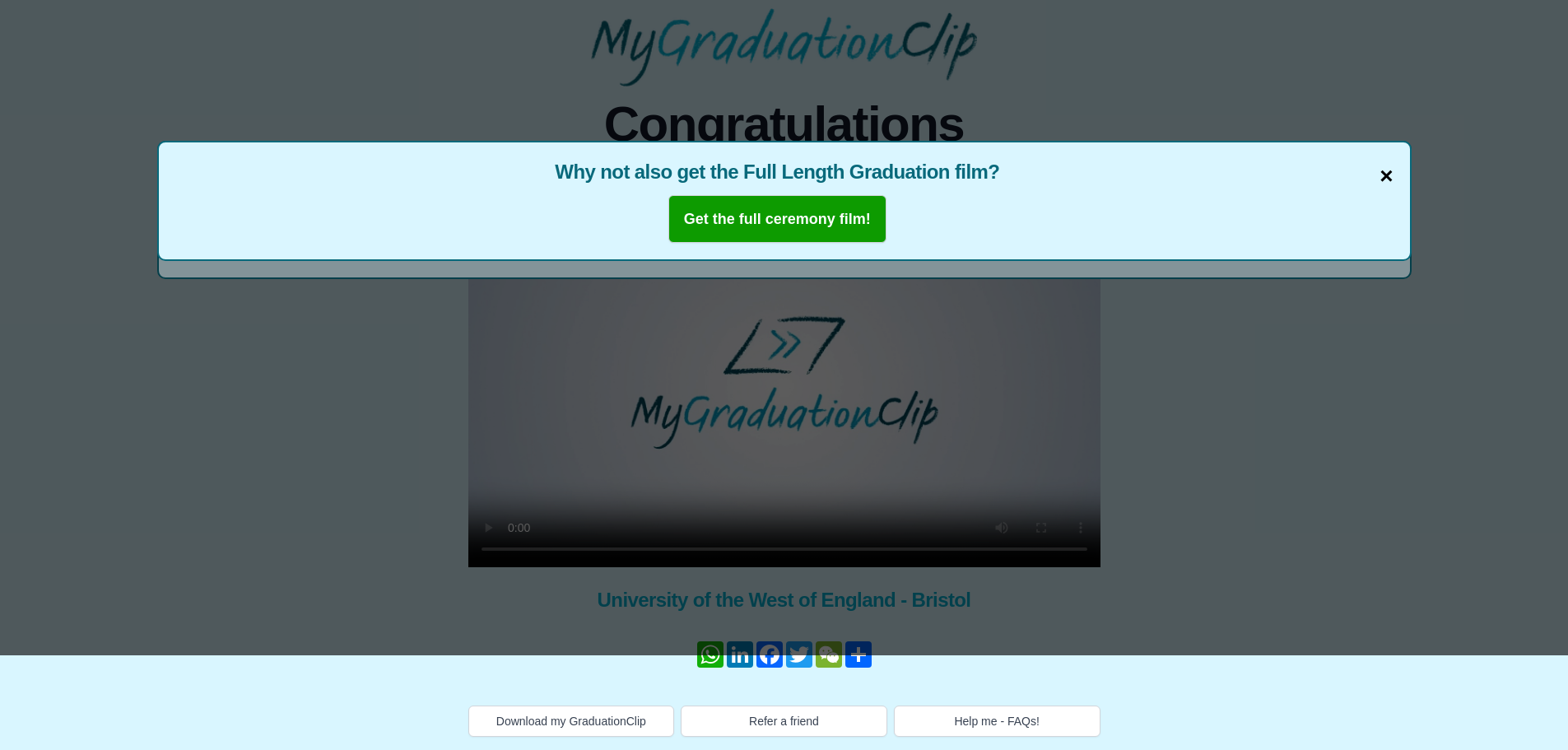 click on "×" at bounding box center (1386, 176) 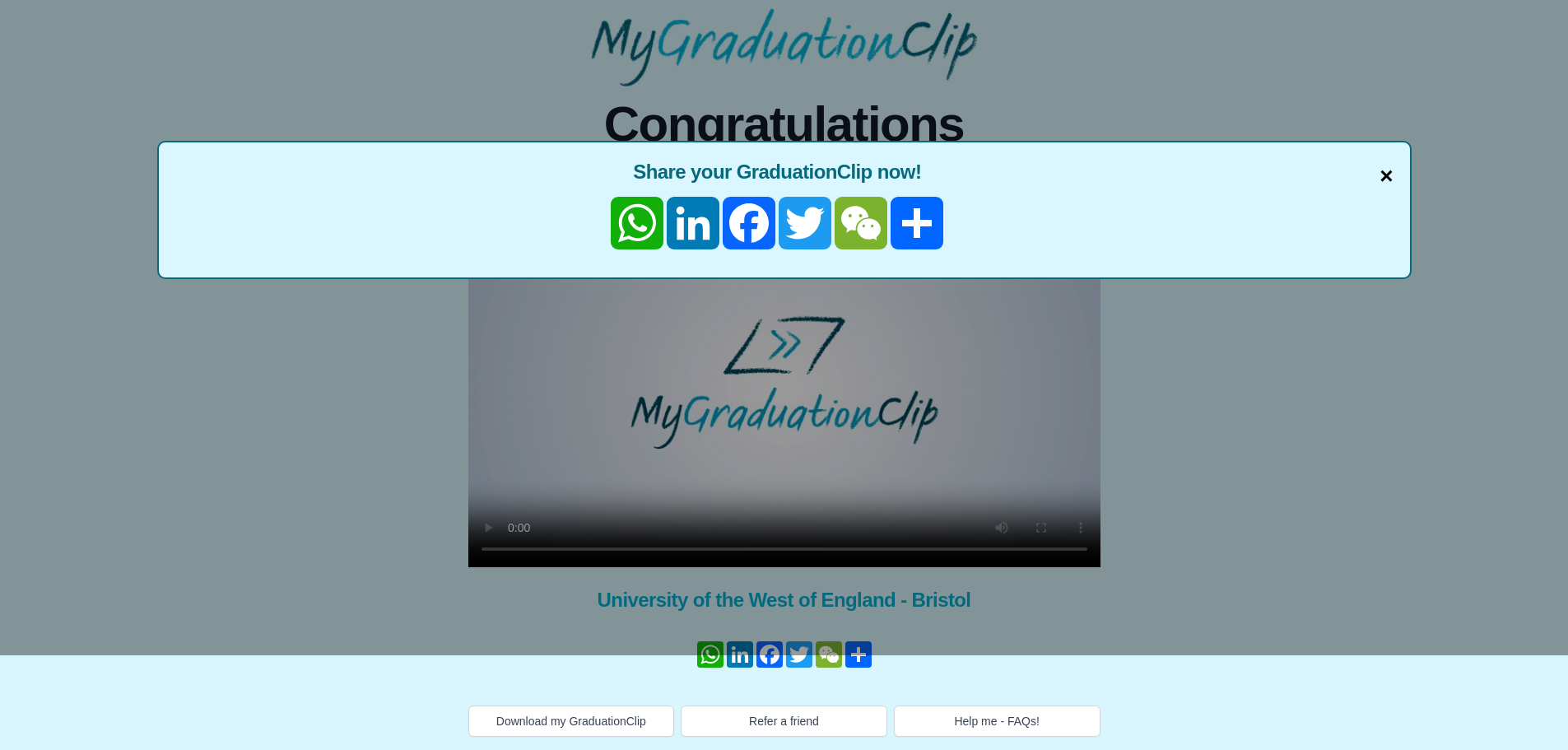click on "×" at bounding box center (1386, 176) 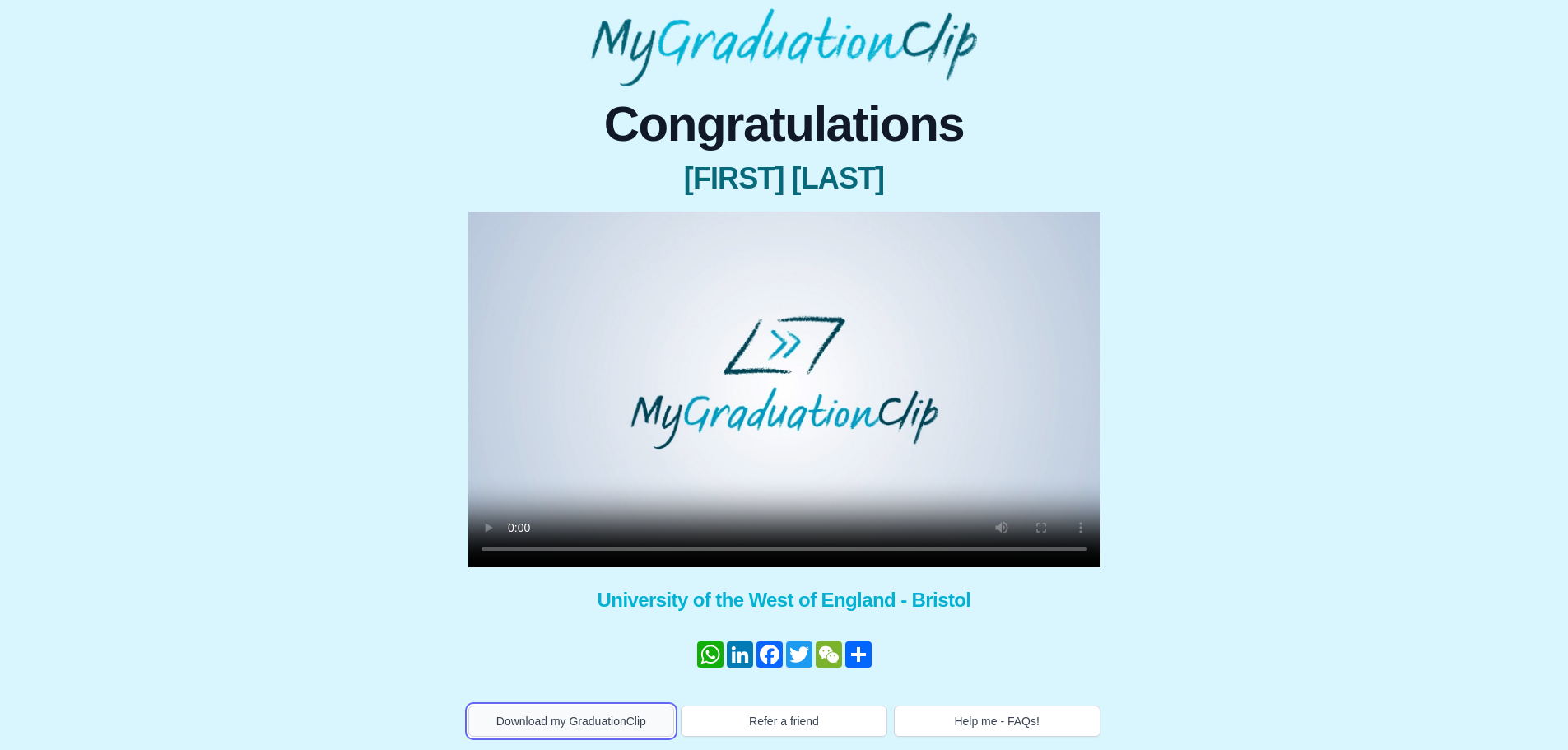 click on "Download my GraduationClip" at bounding box center [571, 721] 